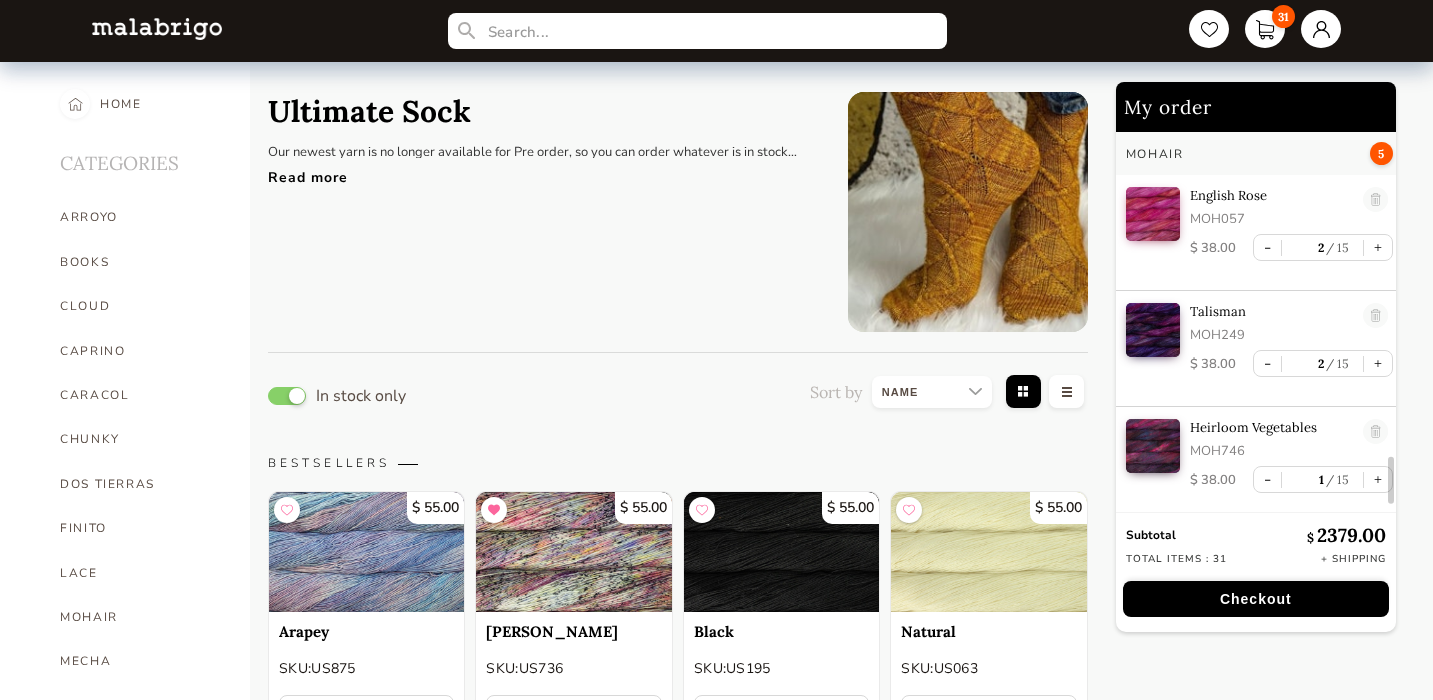 scroll, scrollTop: 5018, scrollLeft: 0, axis: vertical 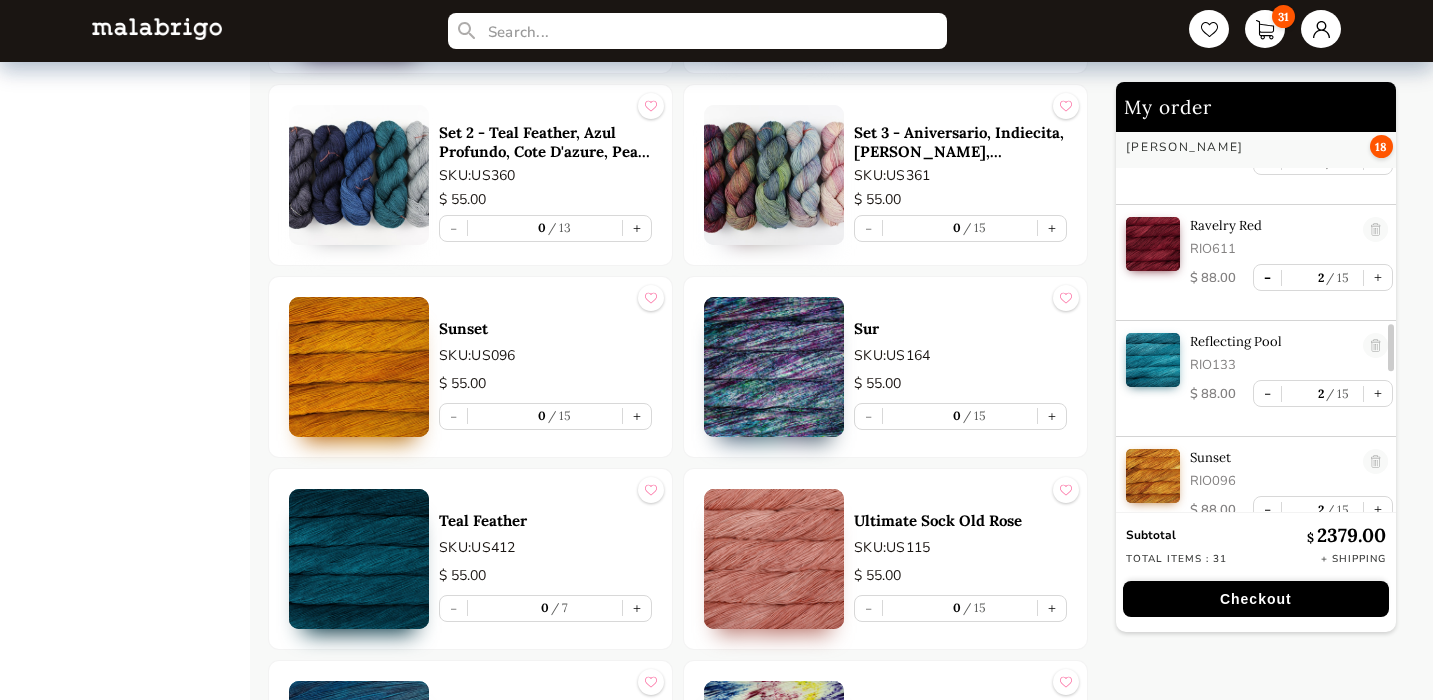 click on "-" at bounding box center (1267, 277) 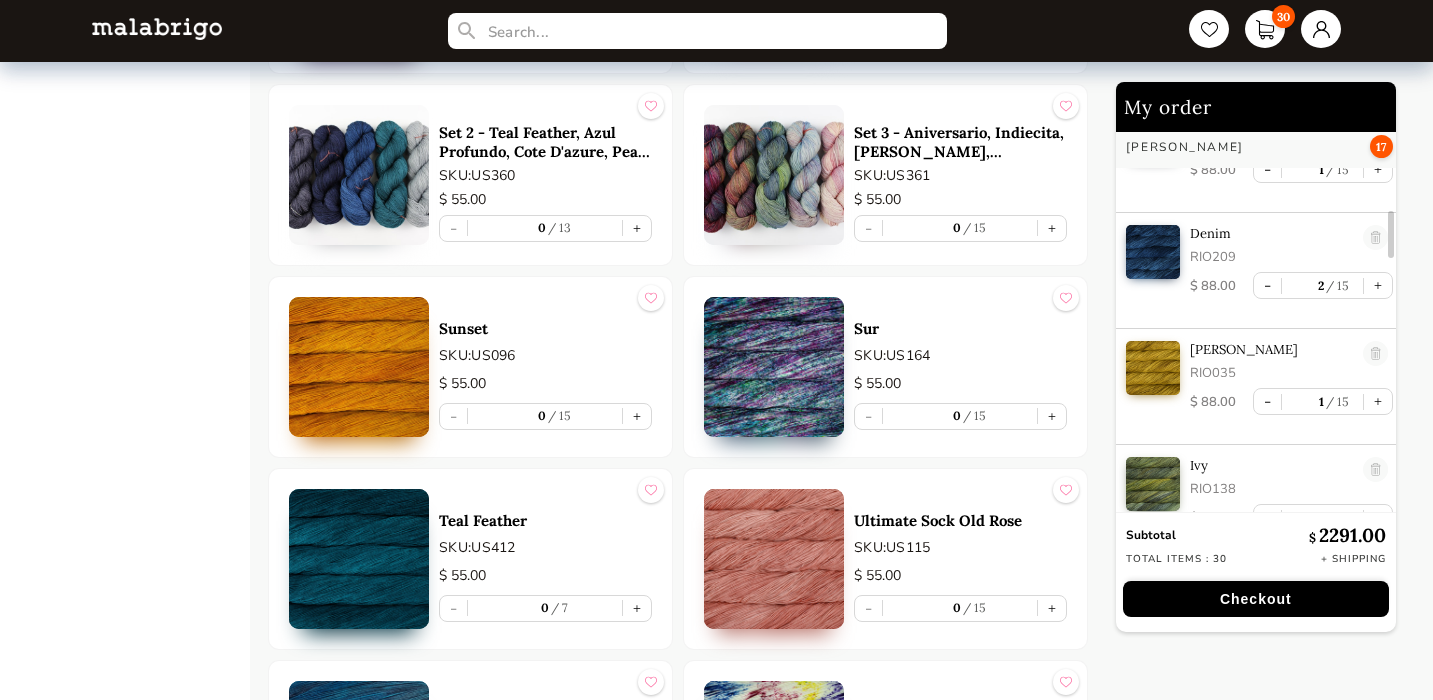 scroll, scrollTop: 694, scrollLeft: 0, axis: vertical 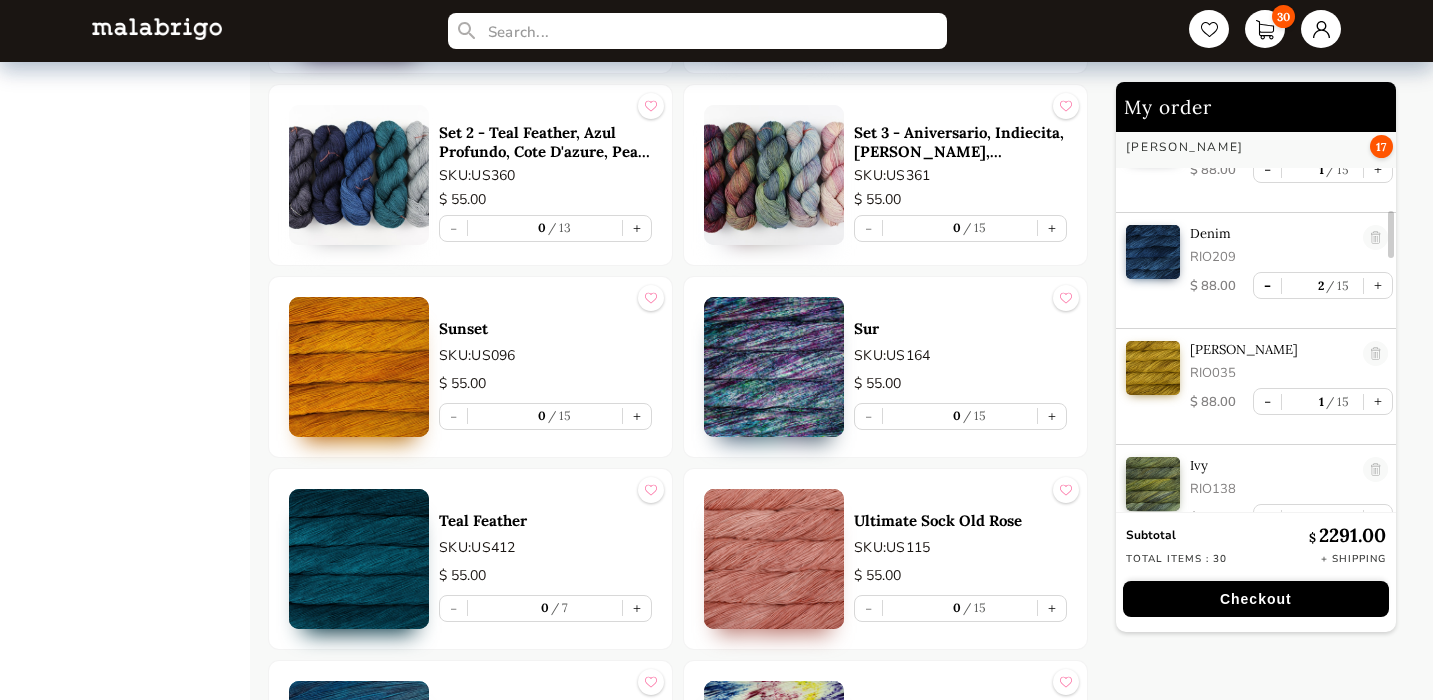click on "-" at bounding box center [1267, 285] 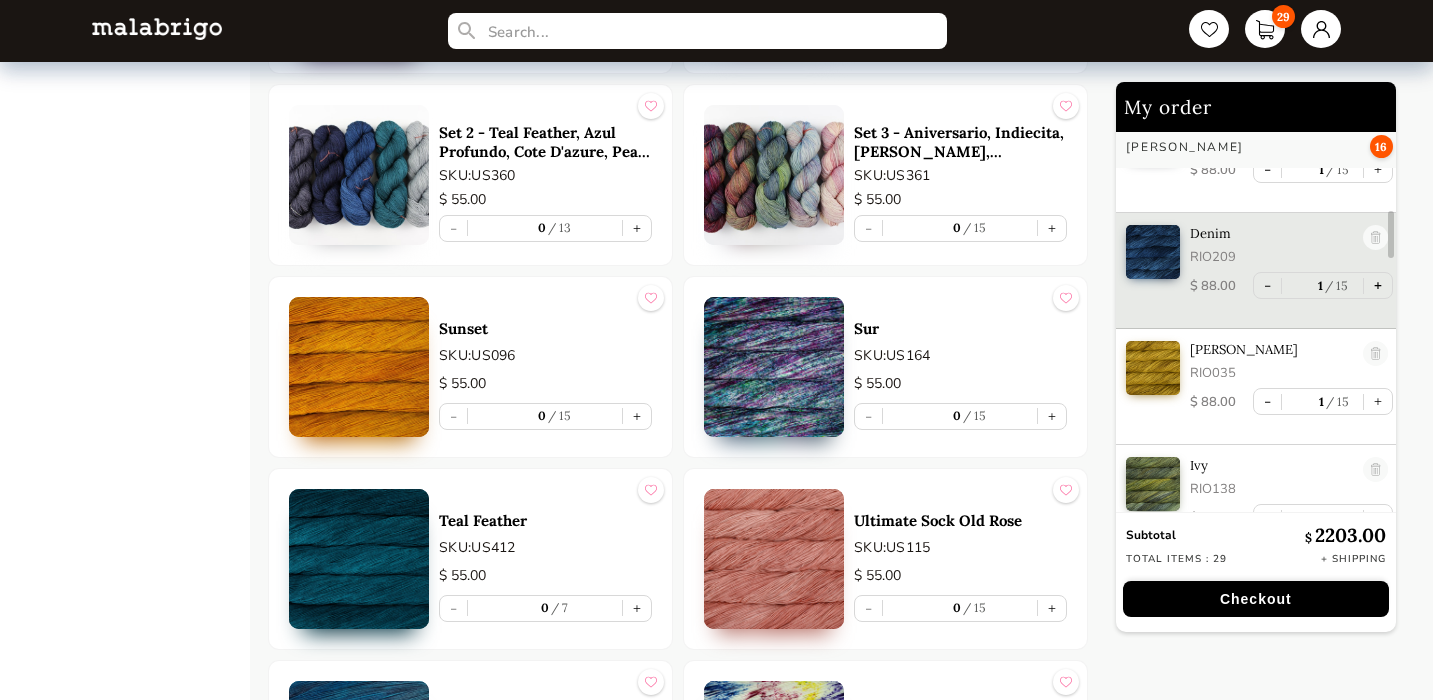 click on "+" at bounding box center (1378, 285) 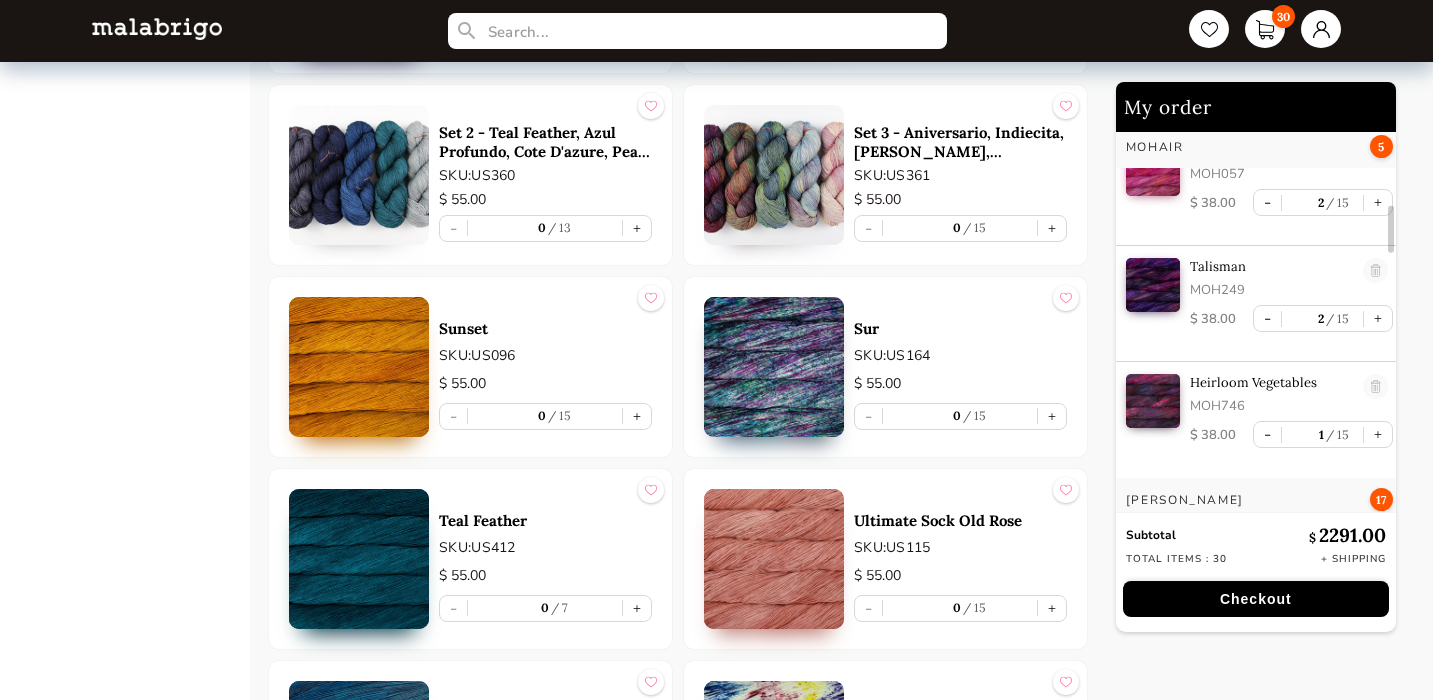 scroll, scrollTop: 0, scrollLeft: 0, axis: both 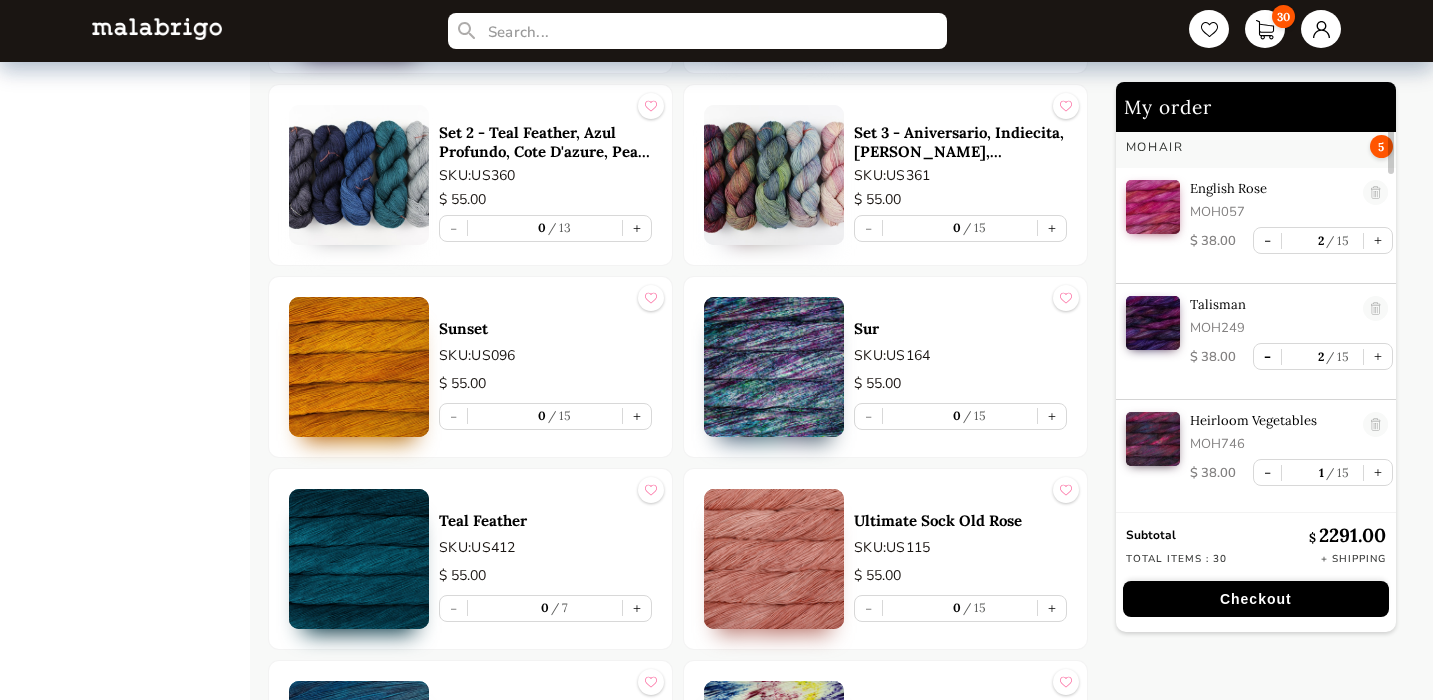 click on "-" at bounding box center (1267, 356) 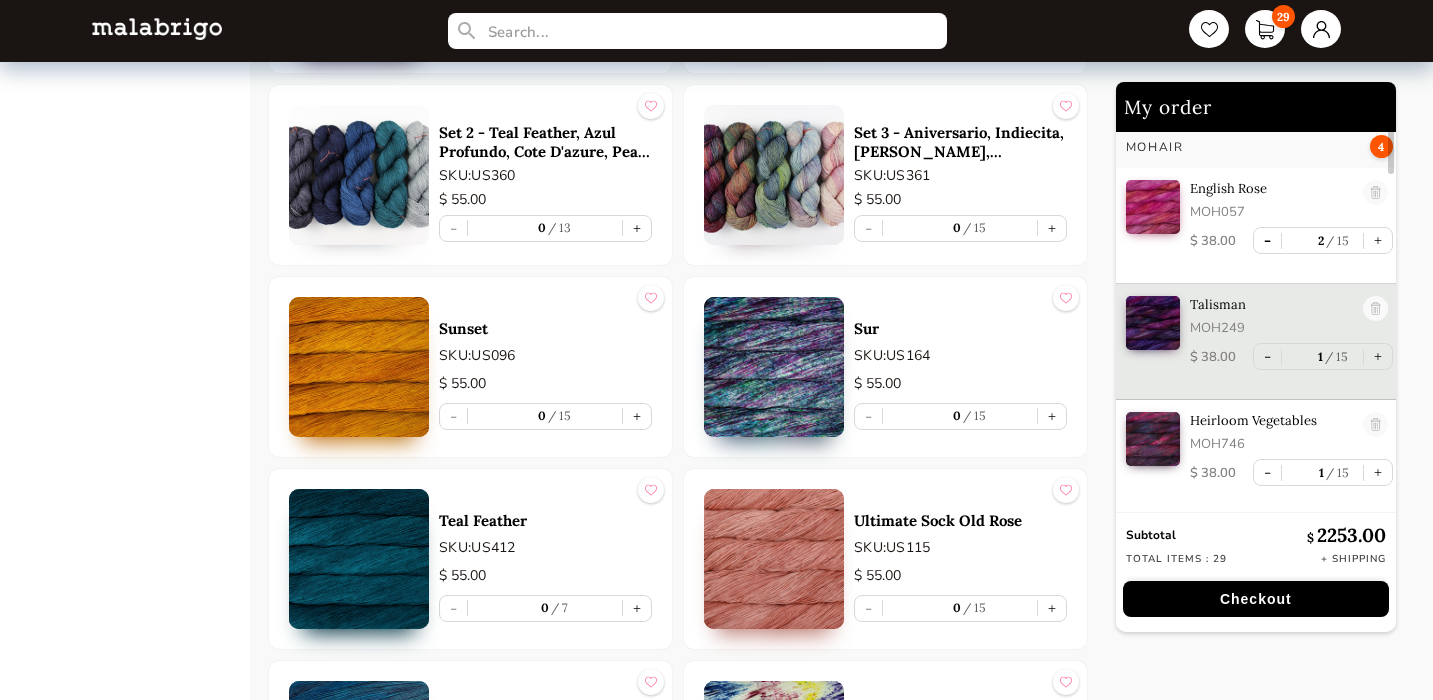 click on "-" at bounding box center (1267, 240) 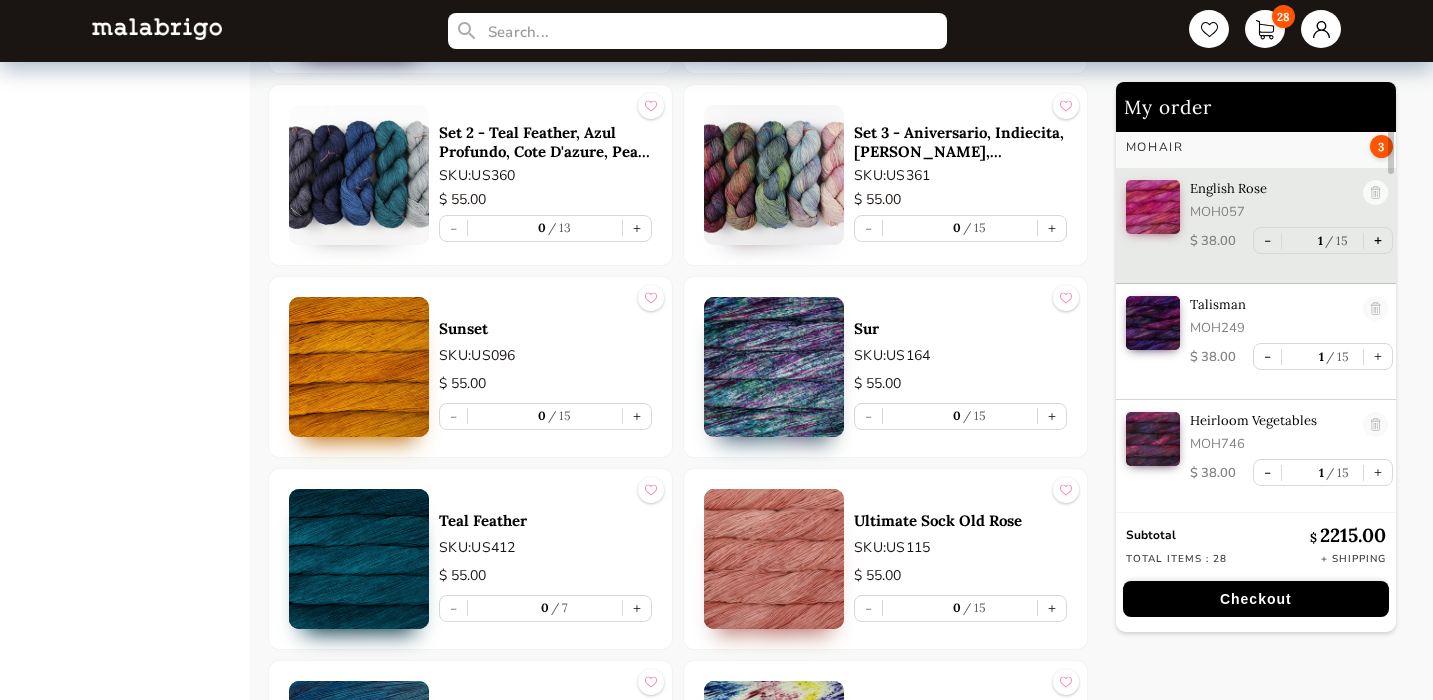click on "+" at bounding box center (1378, 240) 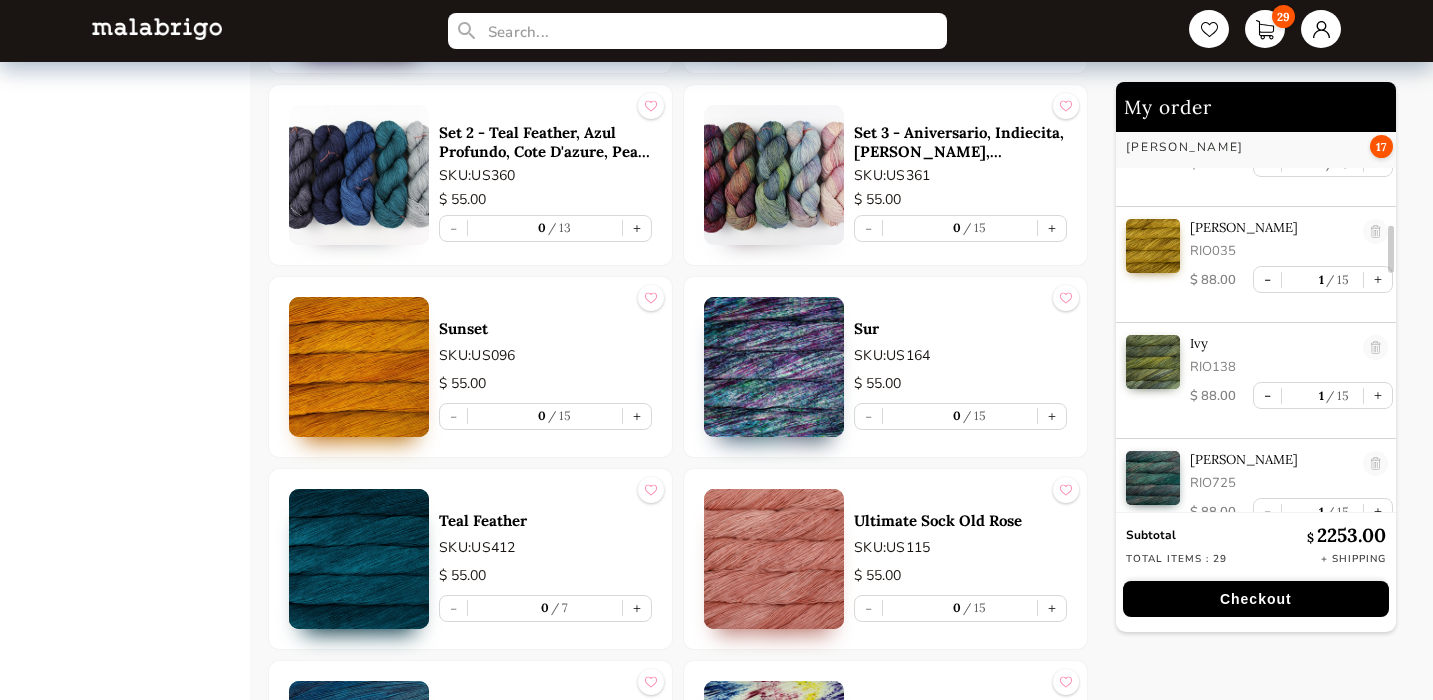 scroll, scrollTop: 820, scrollLeft: 0, axis: vertical 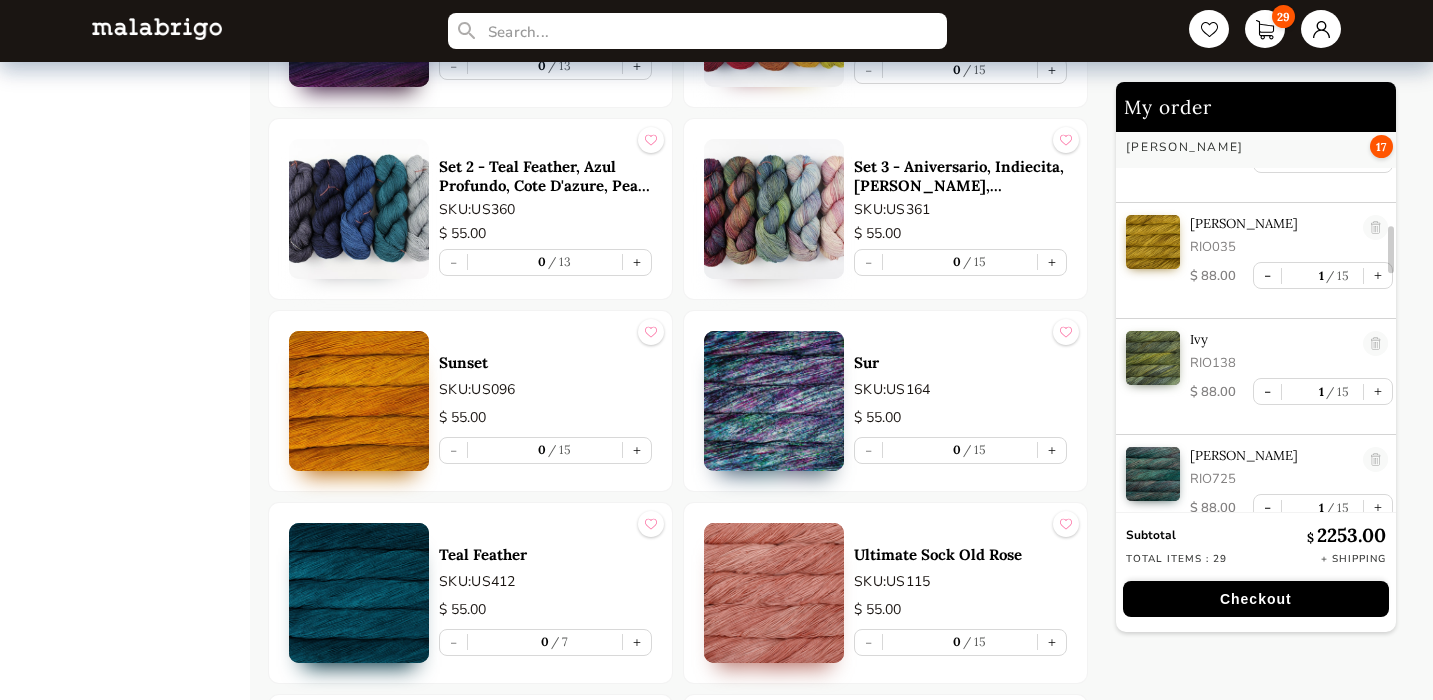 click on "My order MOHAIR 4 English Rose MOH057 $   38.00 - 2 15 + Talisman MOH249 $   38.00 - 1 15 + Heirloom Vegetables MOH746 $   38.00 - 1 15 + [PERSON_NAME] 17 Aquamarine RIO687 $   88.00 - 1 15 + Azul Profundo RIO150 $   88.00 - 1 15 + [GEOGRAPHIC_DATA] RIO429 $   88.00 - 1 15 + Denim RIO209 $   88.00 - 2 15 + [PERSON_NAME] RIO035 $   88.00 - 1 15 + Ivy RIO138 $   88.00 - 1 15 + [PERSON_NAME] RIO725 $   88.00 - 1 15 + Liquidambar RIO618 $   88.00 - 1 15 + Medusa RIO276 $   88.00 - 1 15 + Pearl Ten RIO069 $   88.00 - 1 15 + Purple Mystery RIO030 $   88.00 - 1 15 + Ravelry Red RIO611 $   88.00 - 1 15 + Reflecting Pool RIO133 $   88.00 - 2 15 + Sunset RIO096 $   88.00 - 2 15 + [PERSON_NAME] Sólidos 5 [PERSON_NAME]* RIO647 $   88.00 - 1 9 + [GEOGRAPHIC_DATA]* RIO641 $   88.00 - 1 5 + Lobo Marino* RIO646 $   88.00 - 1 6 + [GEOGRAPHIC_DATA] $   88.00 - 1 8 + [GEOGRAPHIC_DATA][PERSON_NAME]* RIO653 $   88.00 - 1 8 + Ultimate Sock 3 Oro US013 $   55.00 - 1 15 + [PERSON_NAME] US398 $   55.00 - 1 3 + Under The Sea US362 $   55.00 - 1 11 + Subtotal $   2253.00 Total items : 29" at bounding box center (1269, -1137) 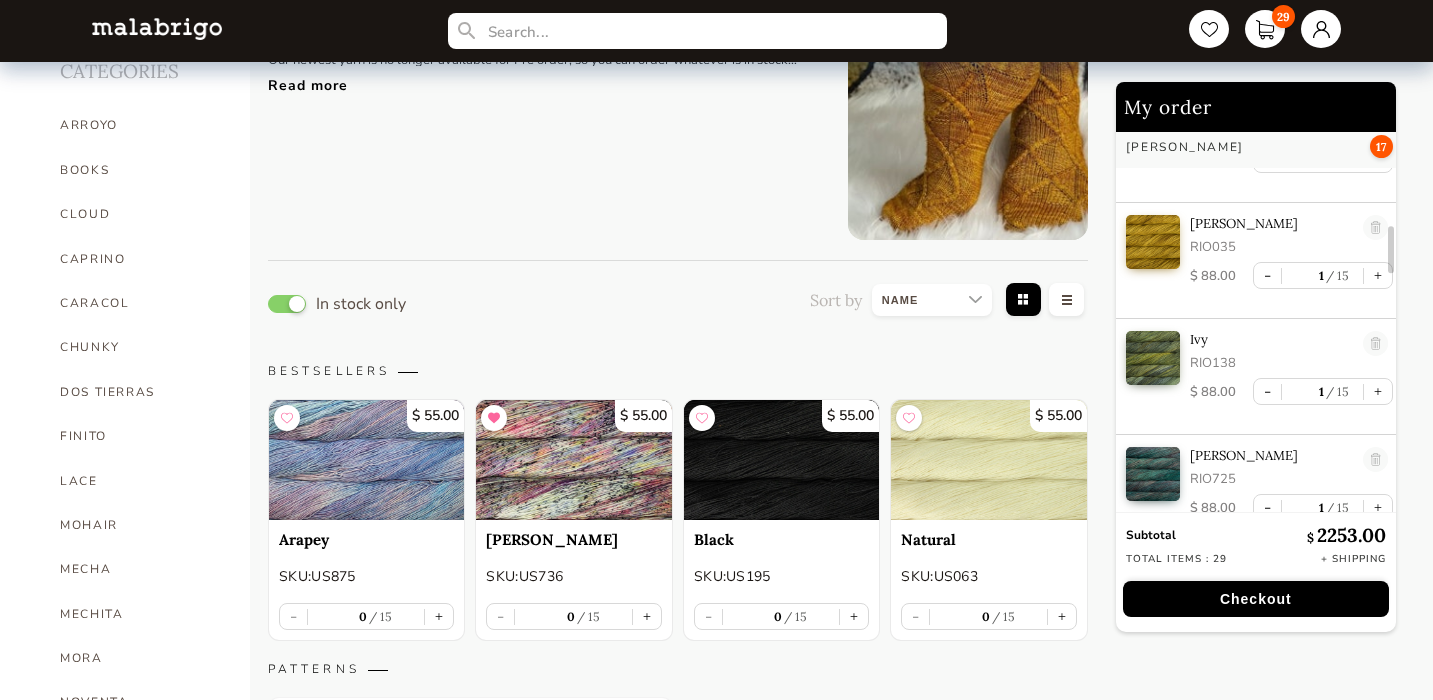 scroll, scrollTop: 0, scrollLeft: 0, axis: both 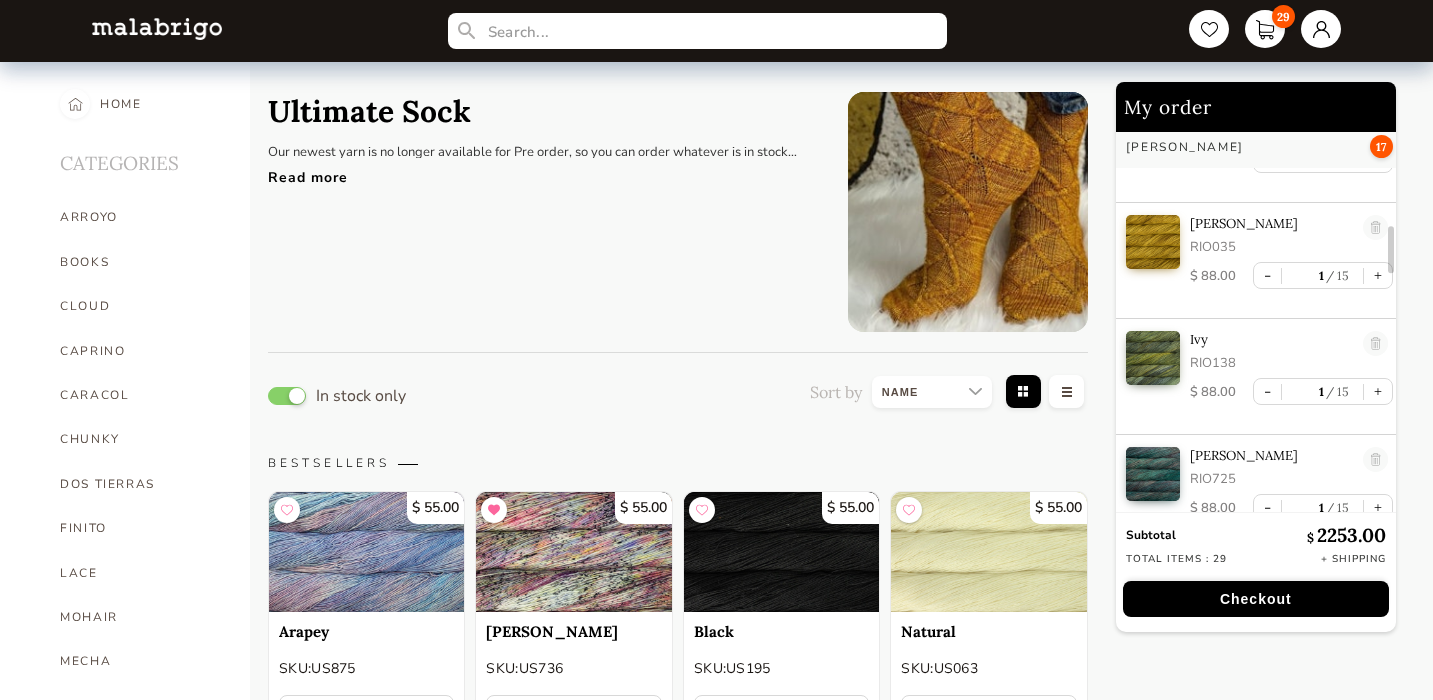 click on "My order MOHAIR 4 English Rose MOH057 $   38.00 - 2 15 + Talisman MOH249 $   38.00 - 1 15 + Heirloom Vegetables MOH746 $   38.00 - 1 15 + [PERSON_NAME] 17 Aquamarine RIO687 $   88.00 - 1 15 + Azul Profundo RIO150 $   88.00 - 1 15 + [GEOGRAPHIC_DATA] RIO429 $   88.00 - 1 15 + Denim RIO209 $   88.00 - 2 15 + [PERSON_NAME] RIO035 $   88.00 - 1 15 + Ivy RIO138 $   88.00 - 1 15 + [PERSON_NAME] RIO725 $   88.00 - 1 15 + Liquidambar RIO618 $   88.00 - 1 15 + Medusa RIO276 $   88.00 - 1 15 + Pearl Ten RIO069 $   88.00 - 1 15 + Purple Mystery RIO030 $   88.00 - 1 15 + Ravelry Red RIO611 $   88.00 - 1 15 + Reflecting Pool RIO133 $   88.00 - 2 15 + Sunset RIO096 $   88.00 - 2 15 + [PERSON_NAME] Sólidos 5 [PERSON_NAME]* RIO647 $   88.00 - 1 9 + [GEOGRAPHIC_DATA]* RIO641 $   88.00 - 1 5 + Lobo Marino* RIO646 $   88.00 - 1 6 + [GEOGRAPHIC_DATA] $   88.00 - 1 8 + [GEOGRAPHIC_DATA][PERSON_NAME]* RIO653 $   88.00 - 1 8 + Ultimate Sock 3 Oro US013 $   55.00 - 1 15 + [PERSON_NAME] US398 $   55.00 - 1 3 + Under The Sea US362 $   55.00 - 1 11 + Subtotal $   2253.00 Total items : 29" at bounding box center (1269, 2890) 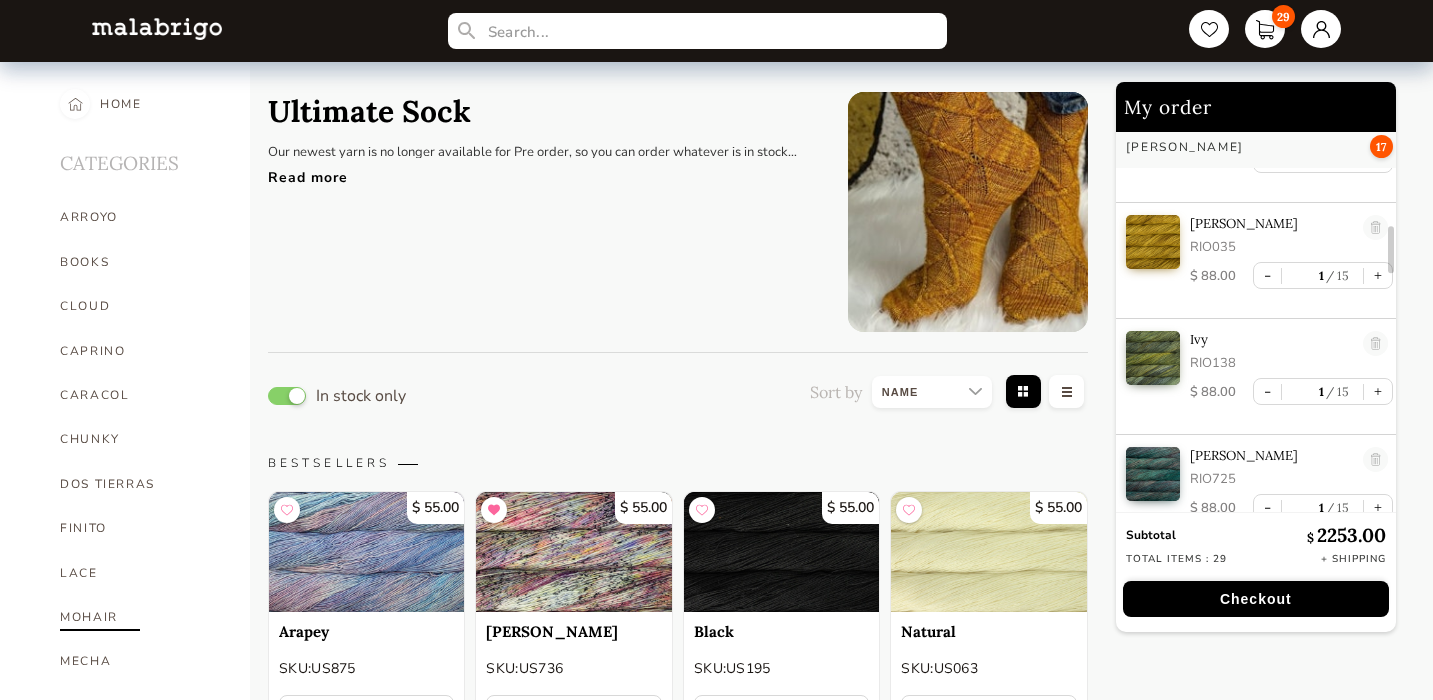 click on "MOHAIR" at bounding box center [140, 617] 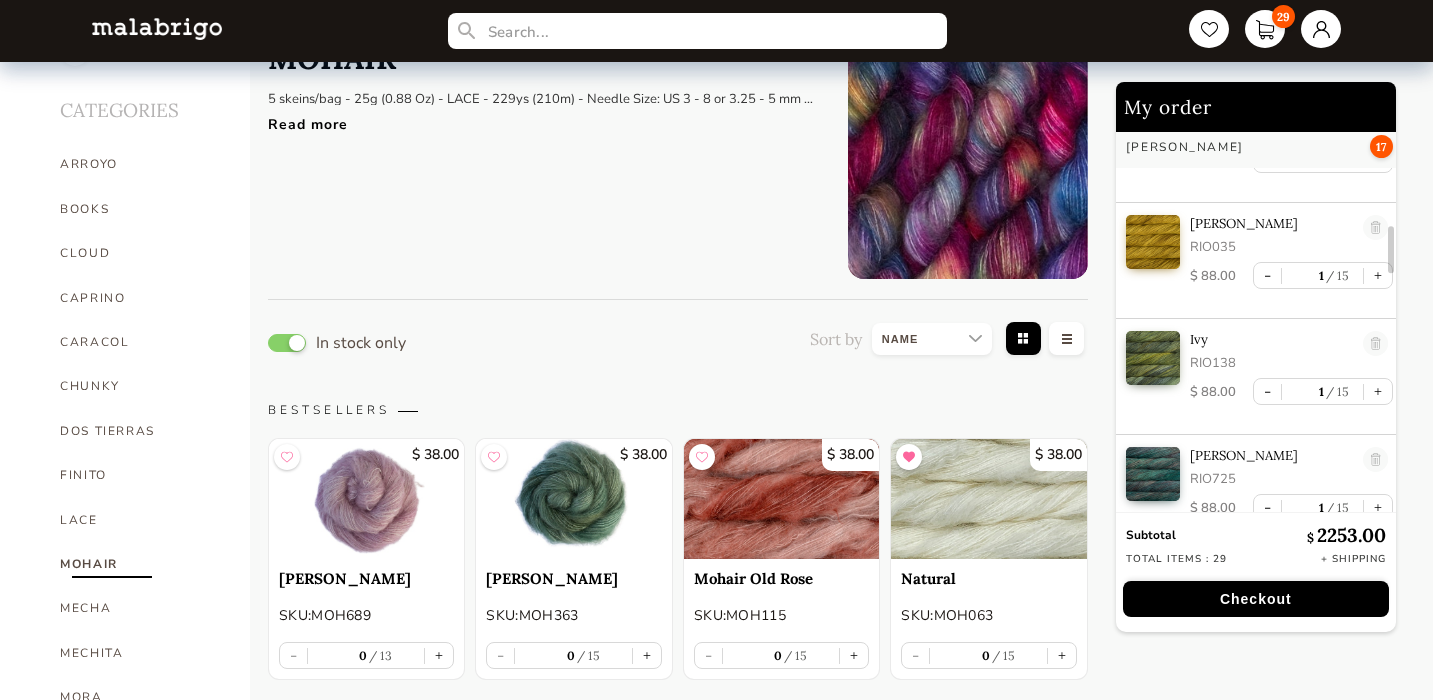 scroll, scrollTop: 0, scrollLeft: 0, axis: both 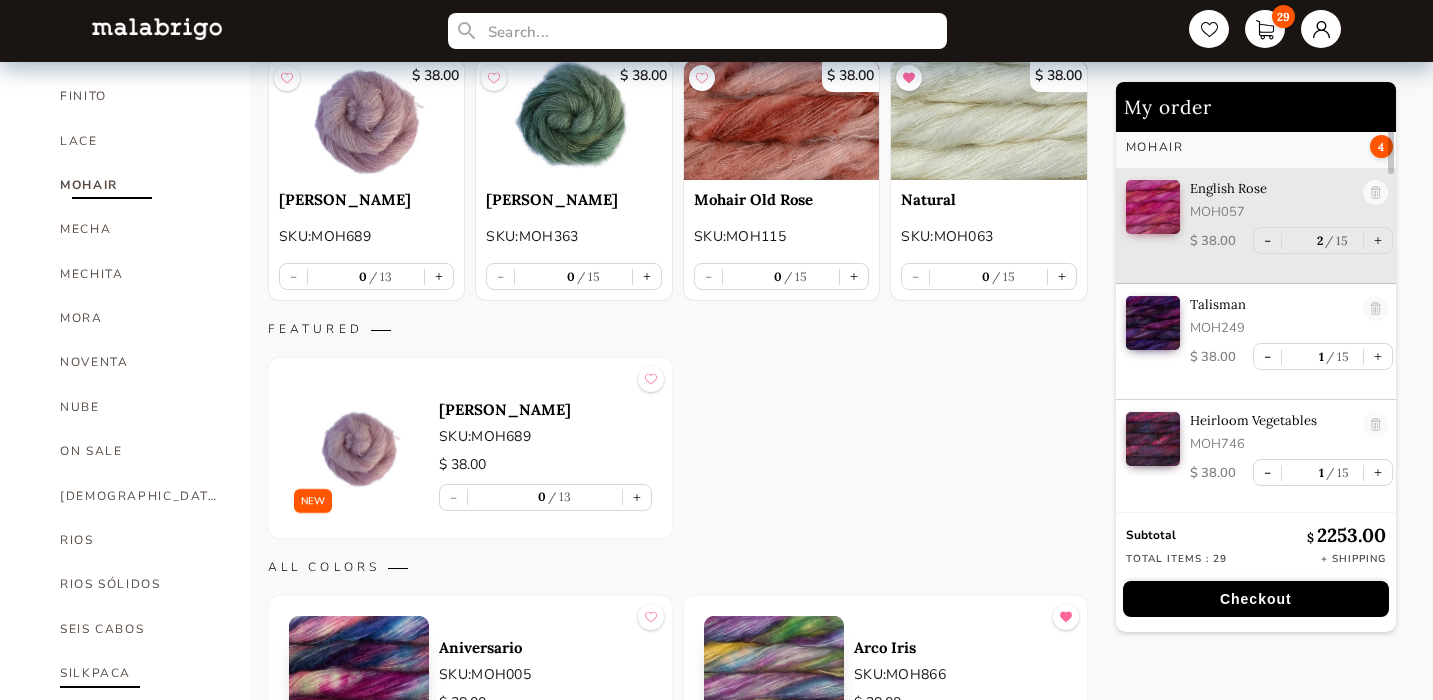 click on "SILKPACA" at bounding box center [140, 673] 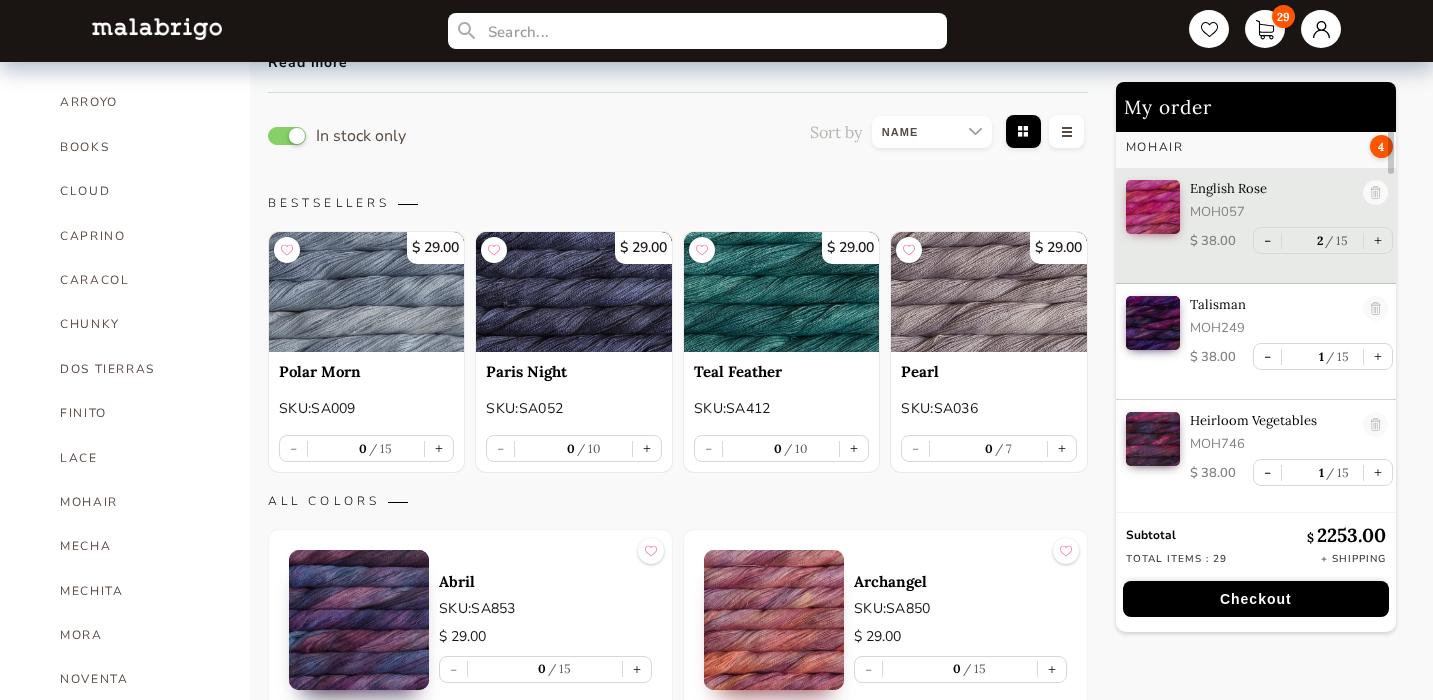 scroll, scrollTop: 0, scrollLeft: 0, axis: both 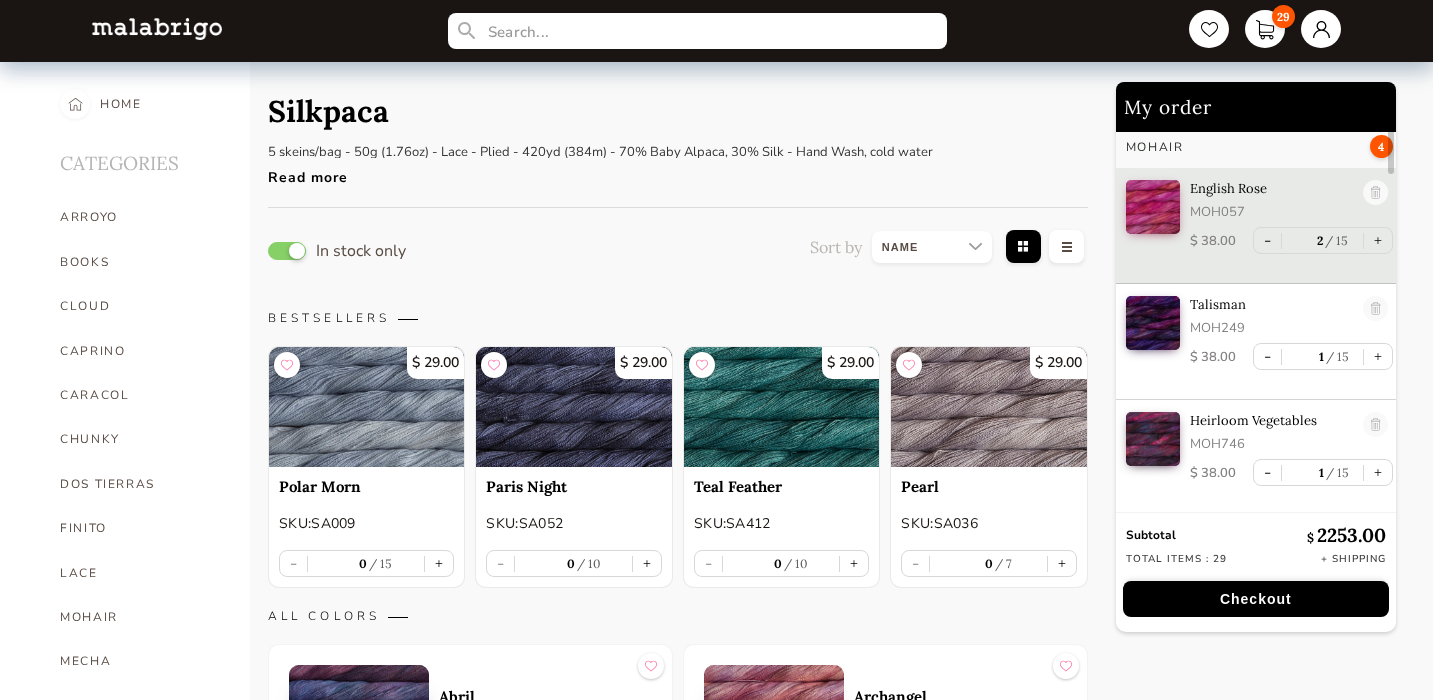 click on "Checkout" at bounding box center [1256, 599] 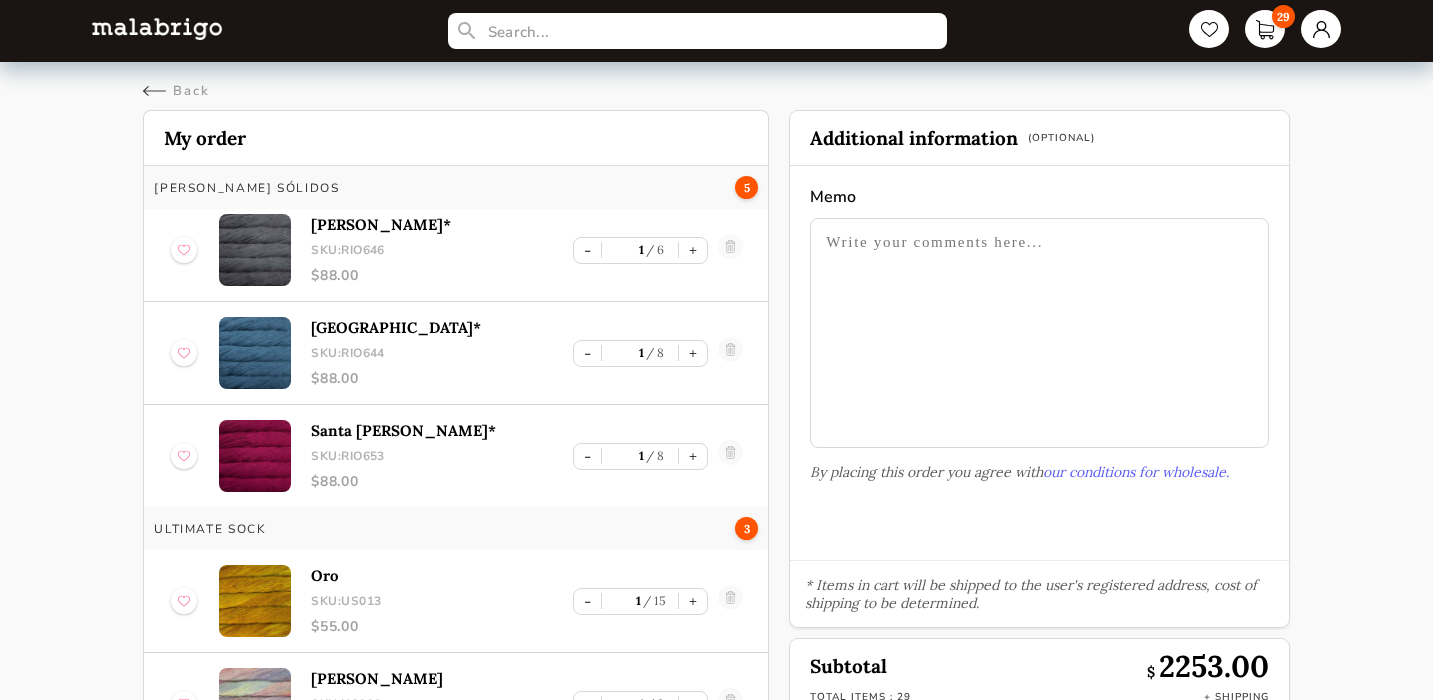 scroll, scrollTop: 2099, scrollLeft: 0, axis: vertical 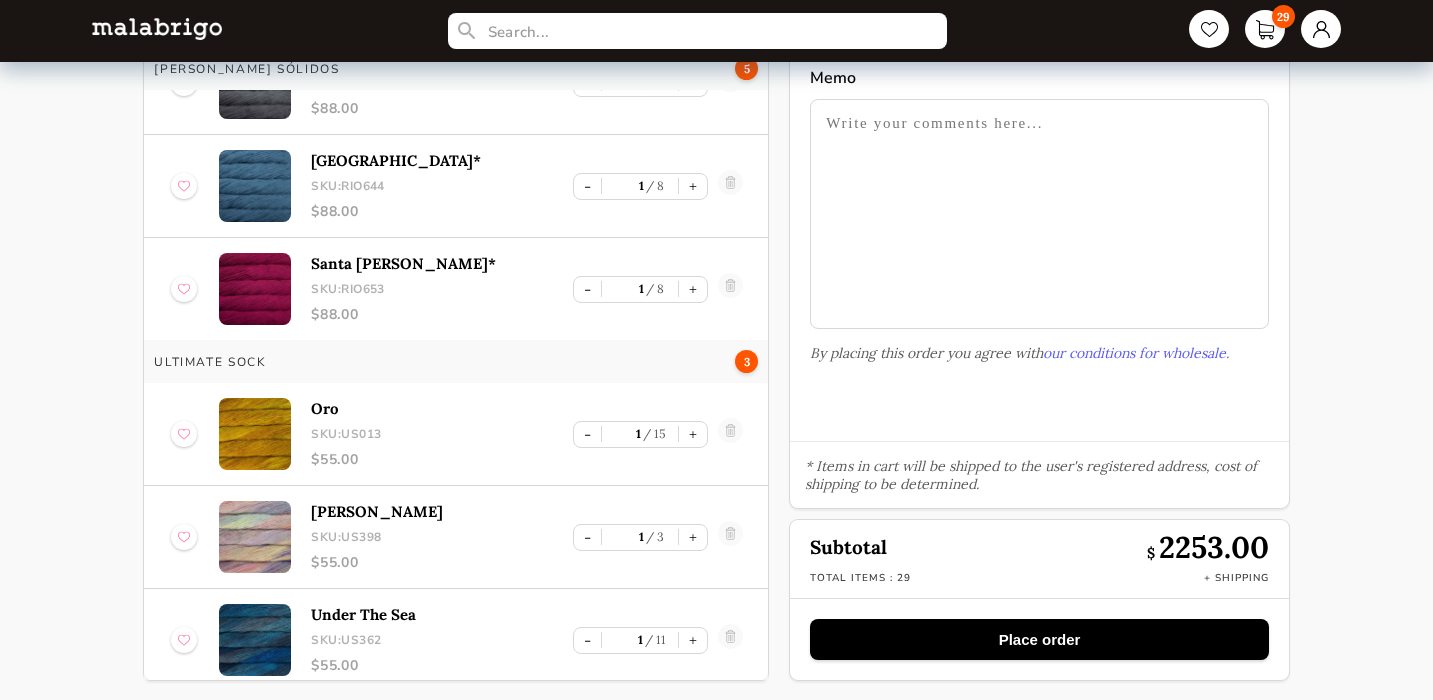 click on "Place order" at bounding box center (1039, 639) 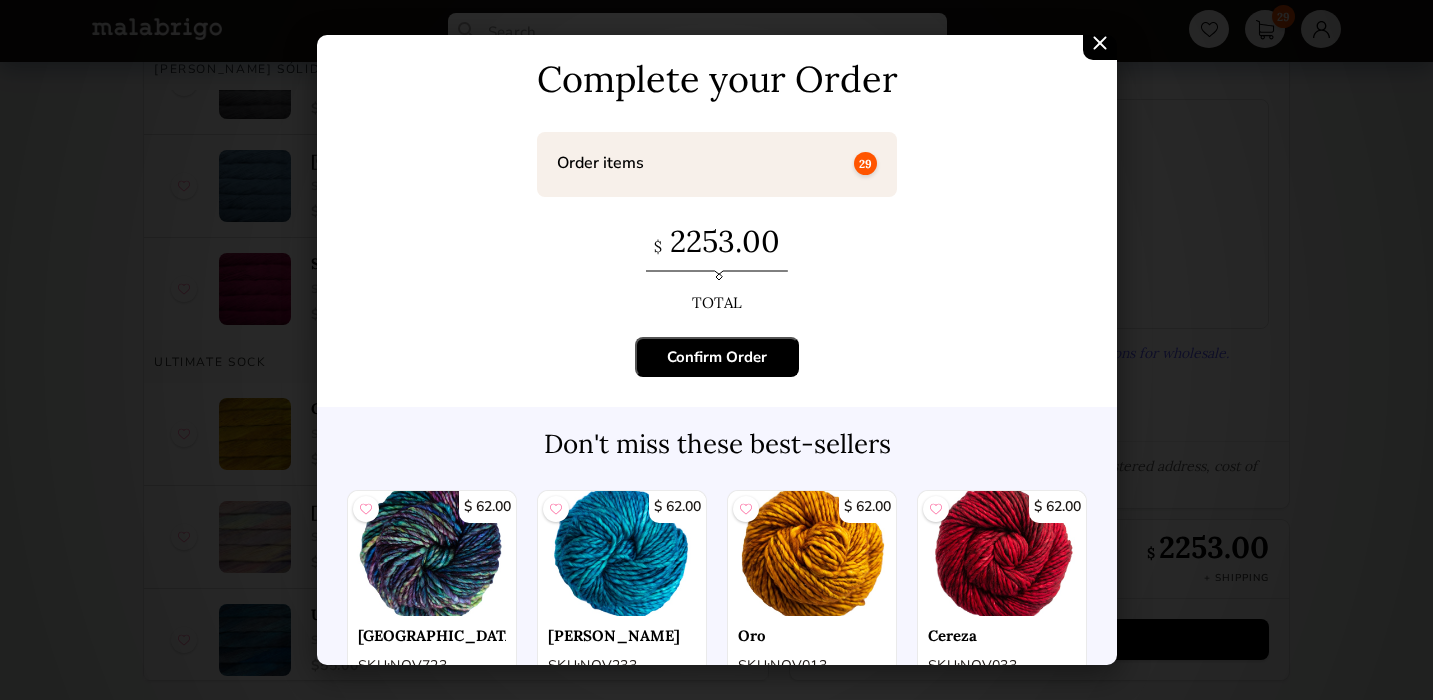 scroll, scrollTop: 0, scrollLeft: 0, axis: both 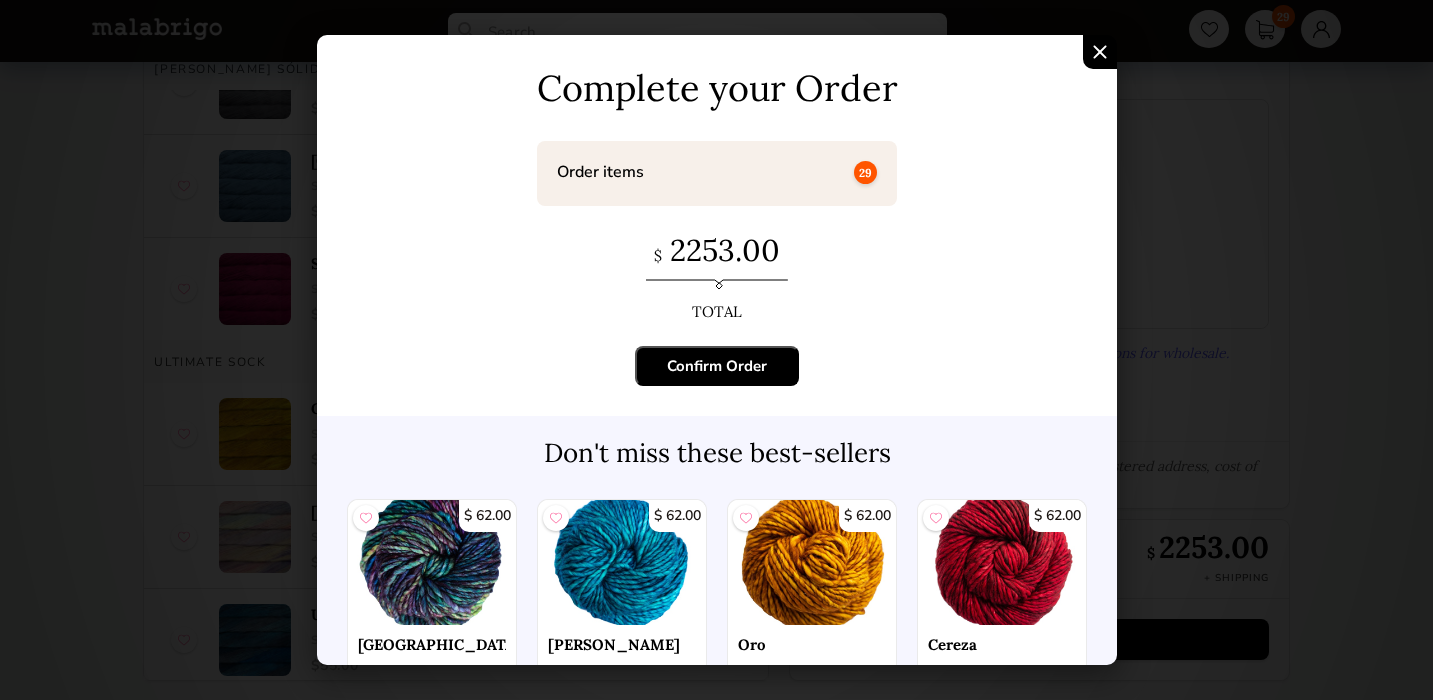 click on "Confirm Order" at bounding box center (717, 366) 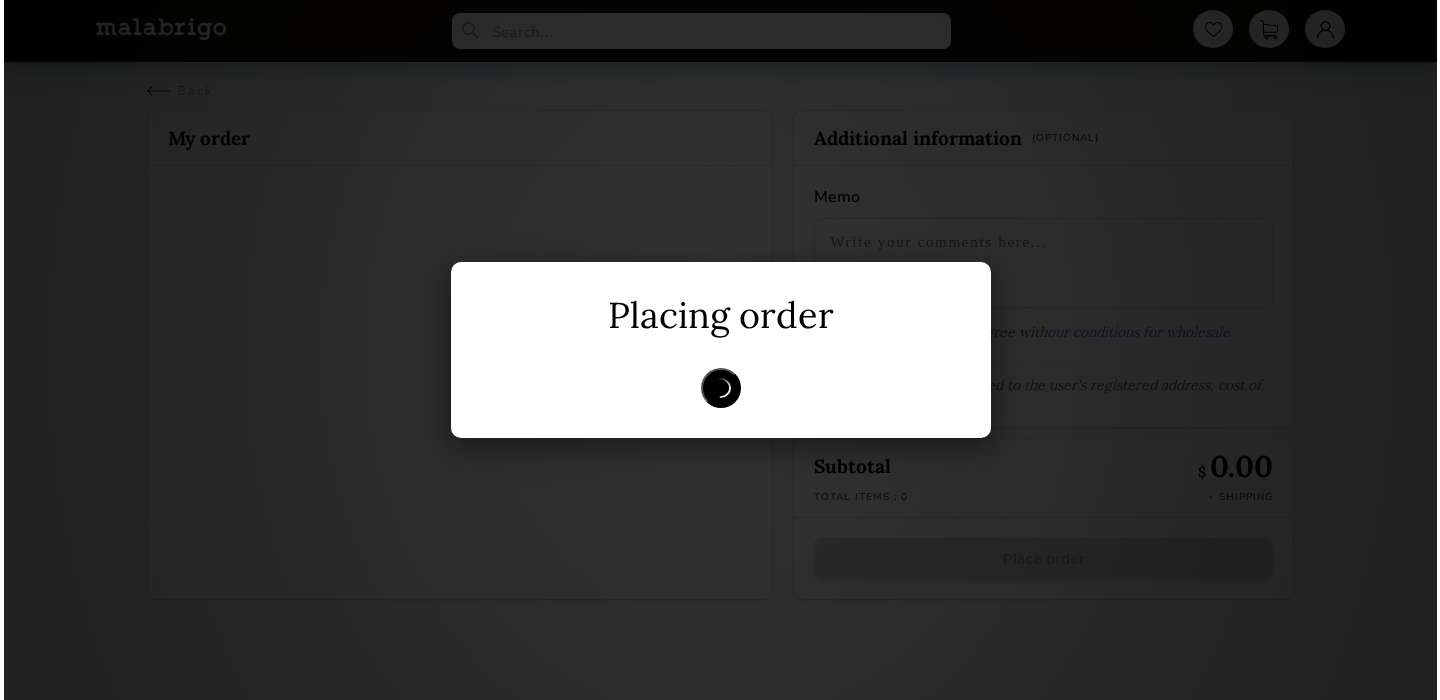scroll, scrollTop: 0, scrollLeft: 0, axis: both 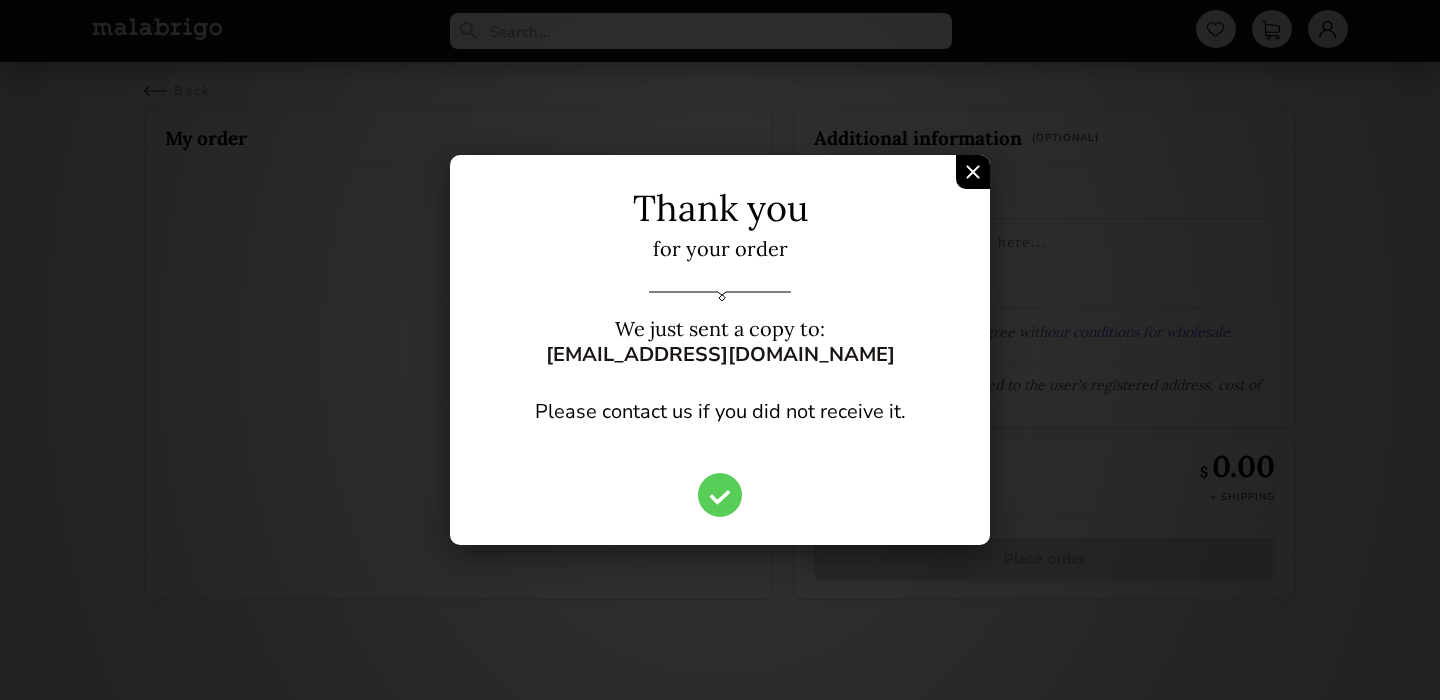 click at bounding box center (973, 172) 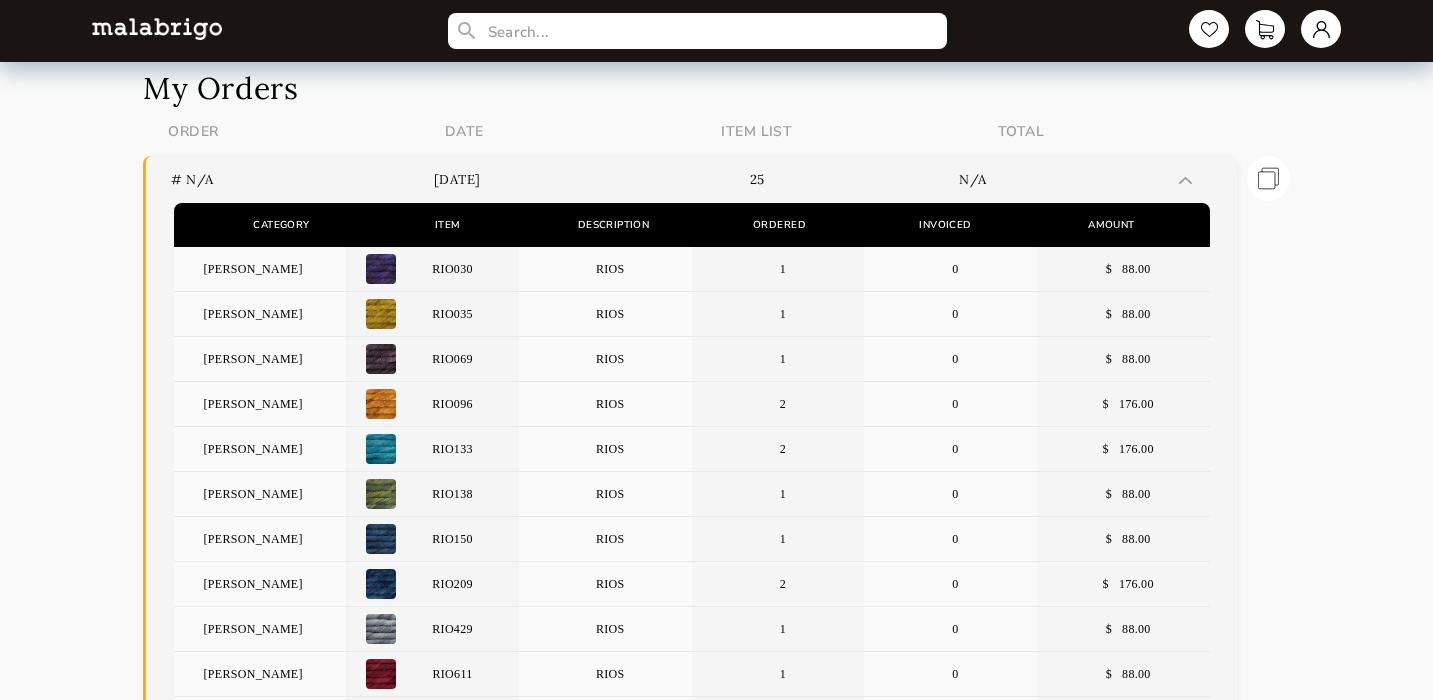 scroll, scrollTop: 0, scrollLeft: 0, axis: both 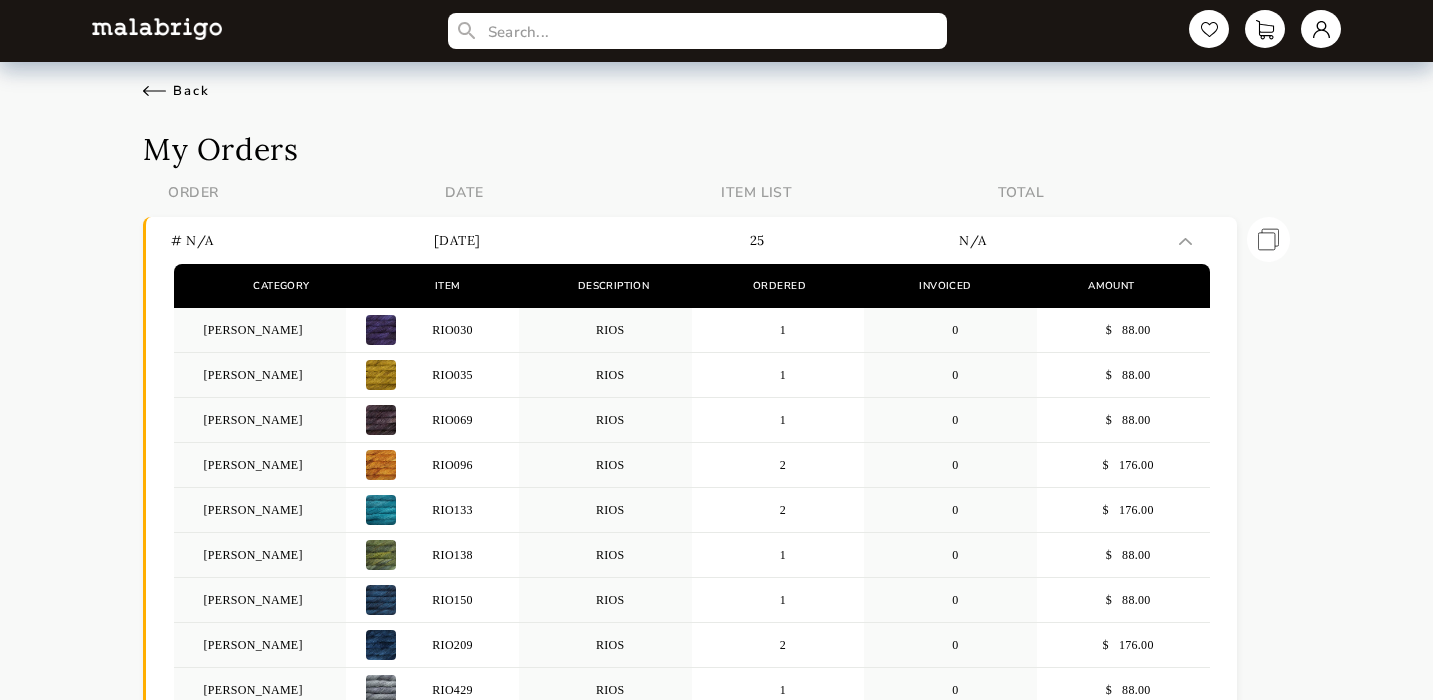click on "Back" at bounding box center [176, 91] 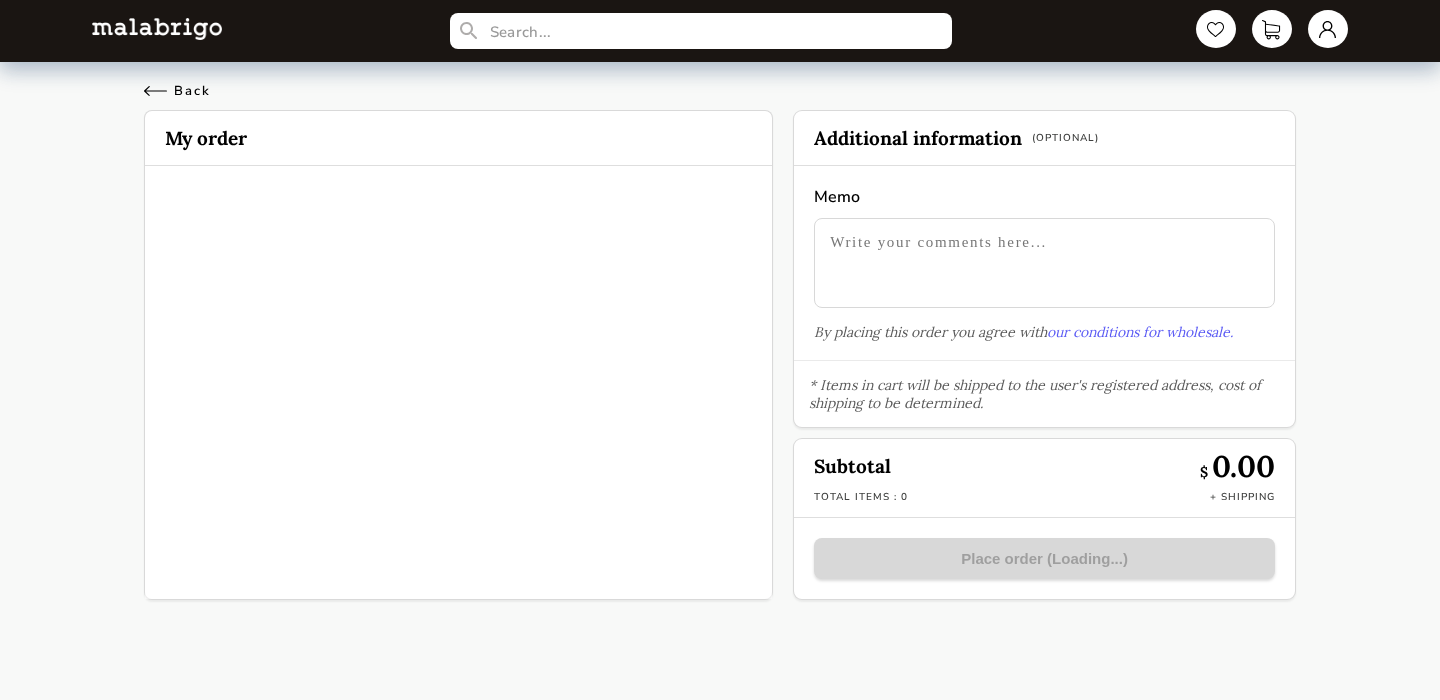click on "Back" at bounding box center [177, 91] 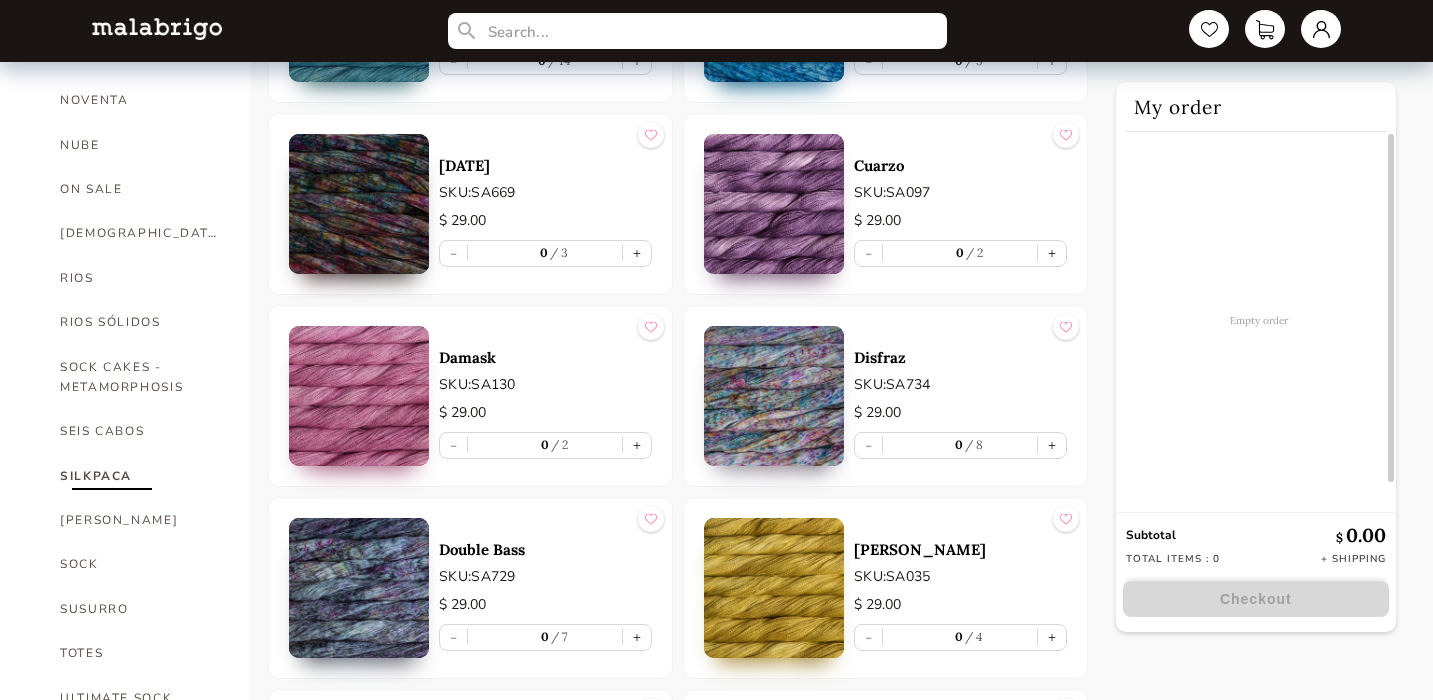 scroll, scrollTop: 1149, scrollLeft: 0, axis: vertical 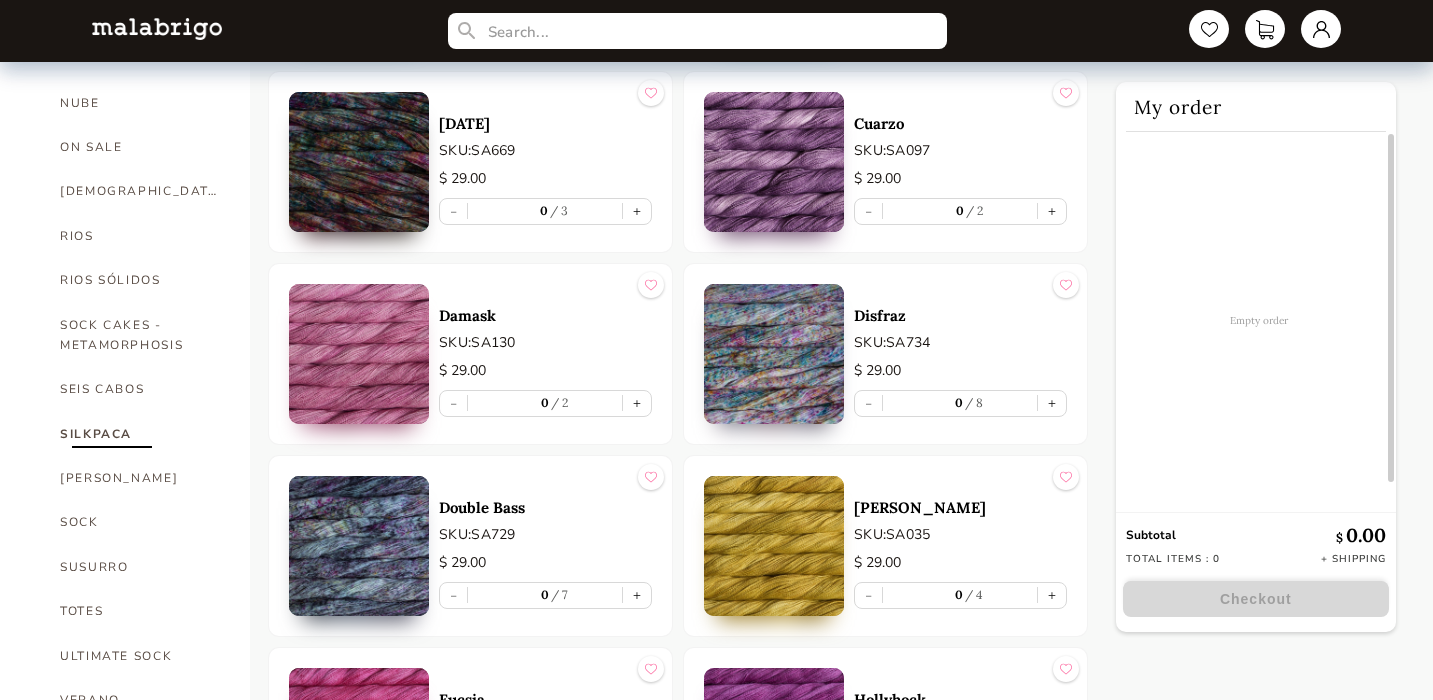 click on "ULTIMATE SOCK" at bounding box center (140, 656) 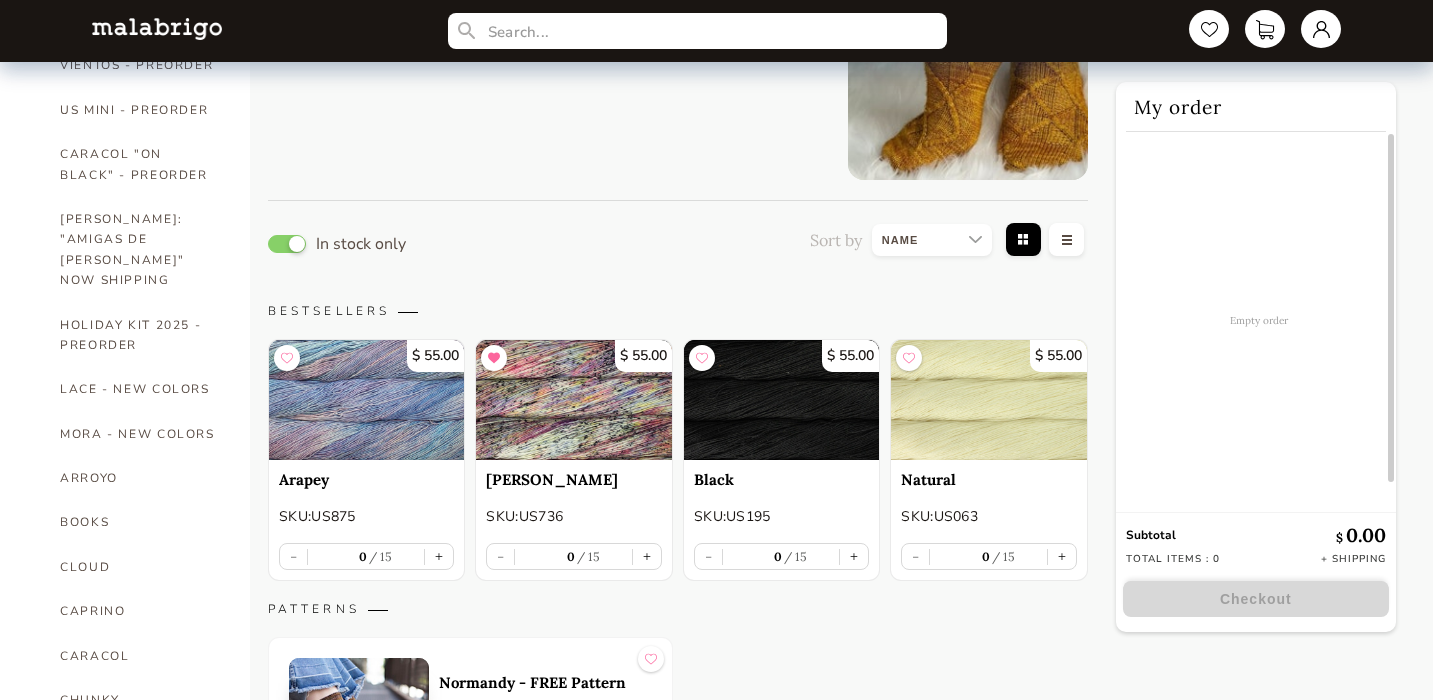 scroll, scrollTop: 154, scrollLeft: 0, axis: vertical 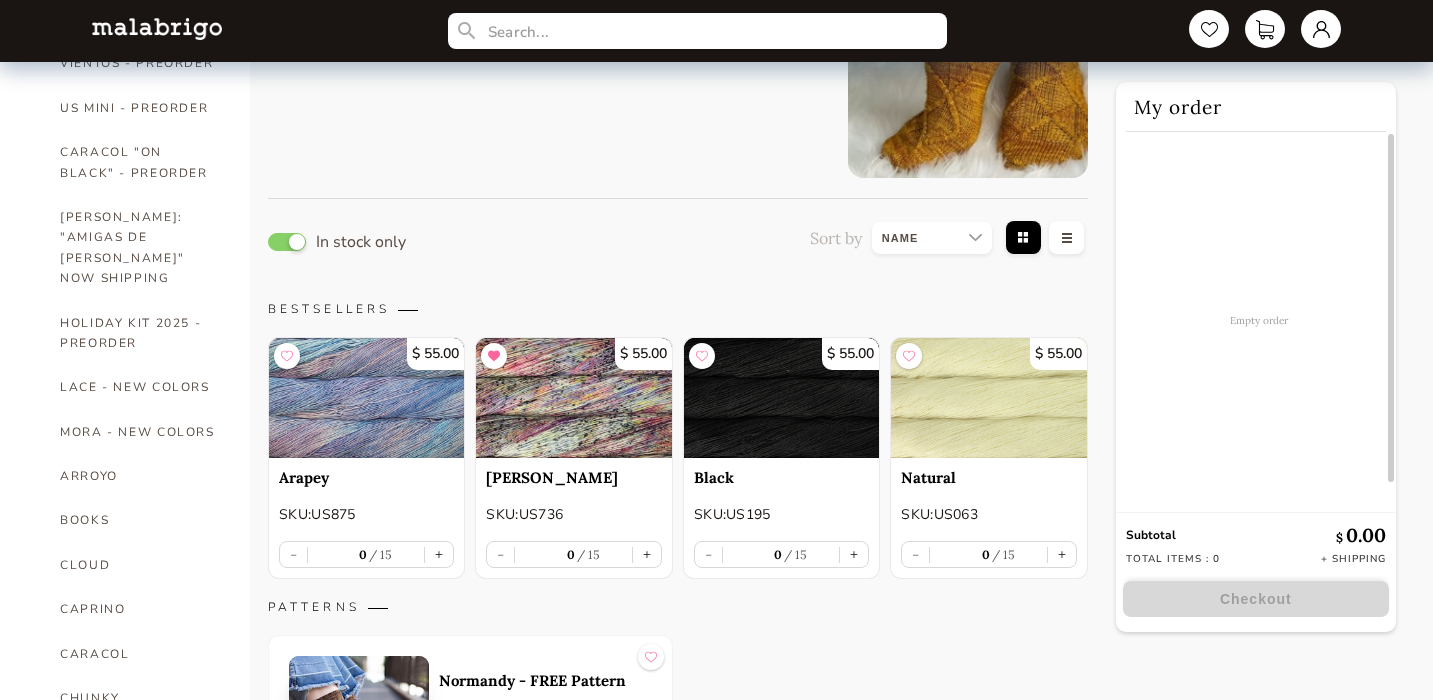 click at bounding box center (366, 398) 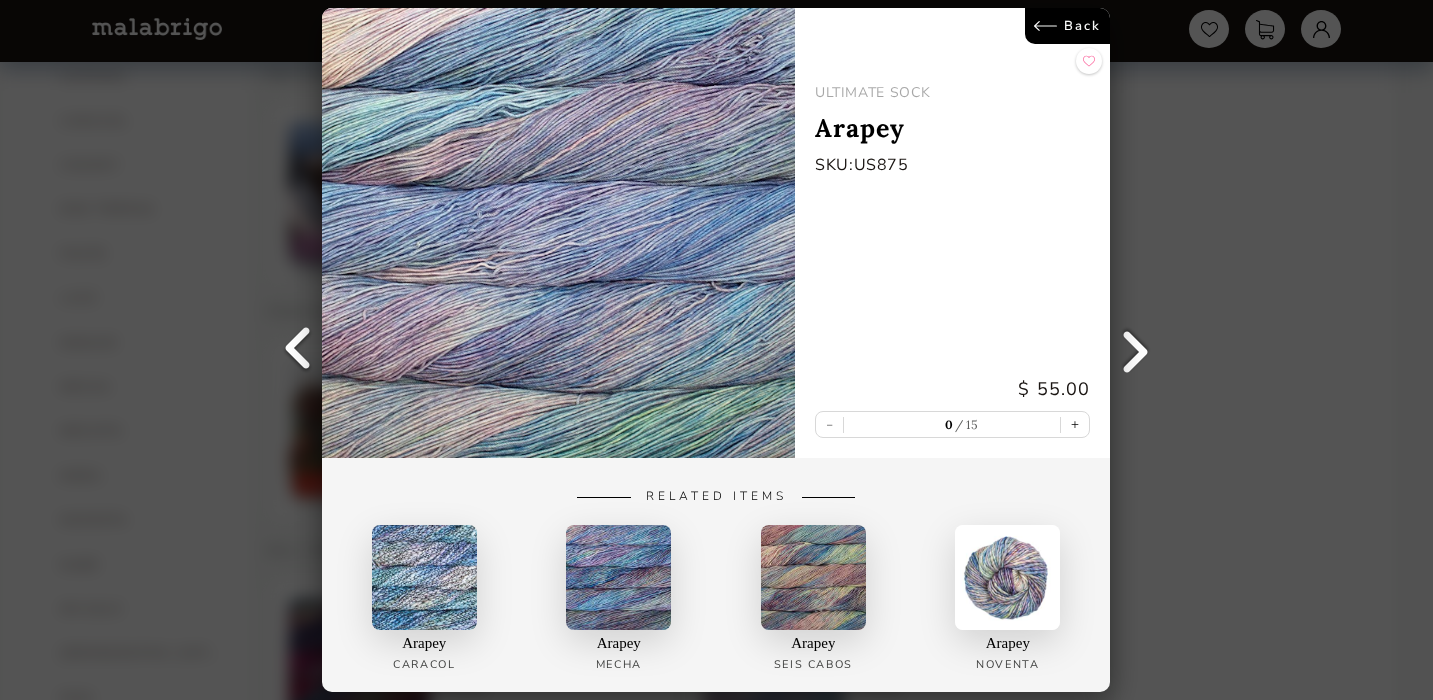 scroll, scrollTop: 679, scrollLeft: 0, axis: vertical 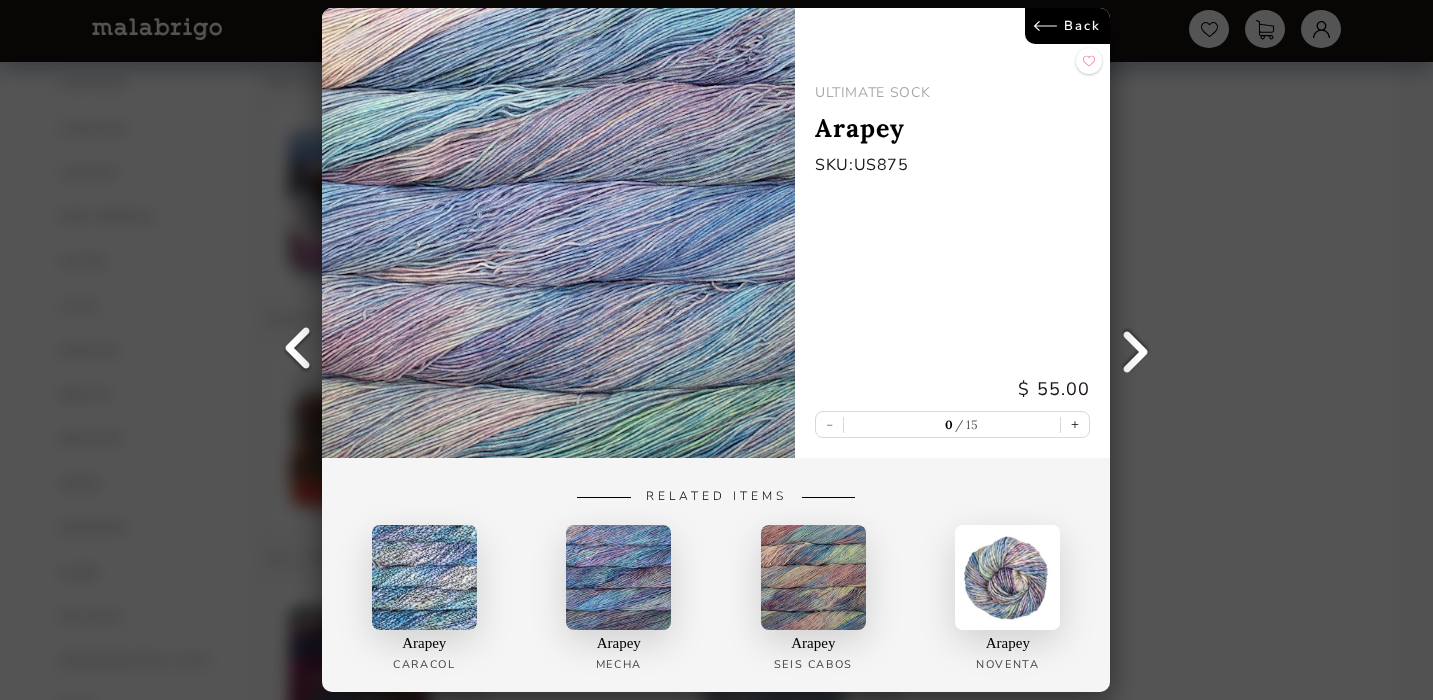 click on "Back" at bounding box center [1068, 26] 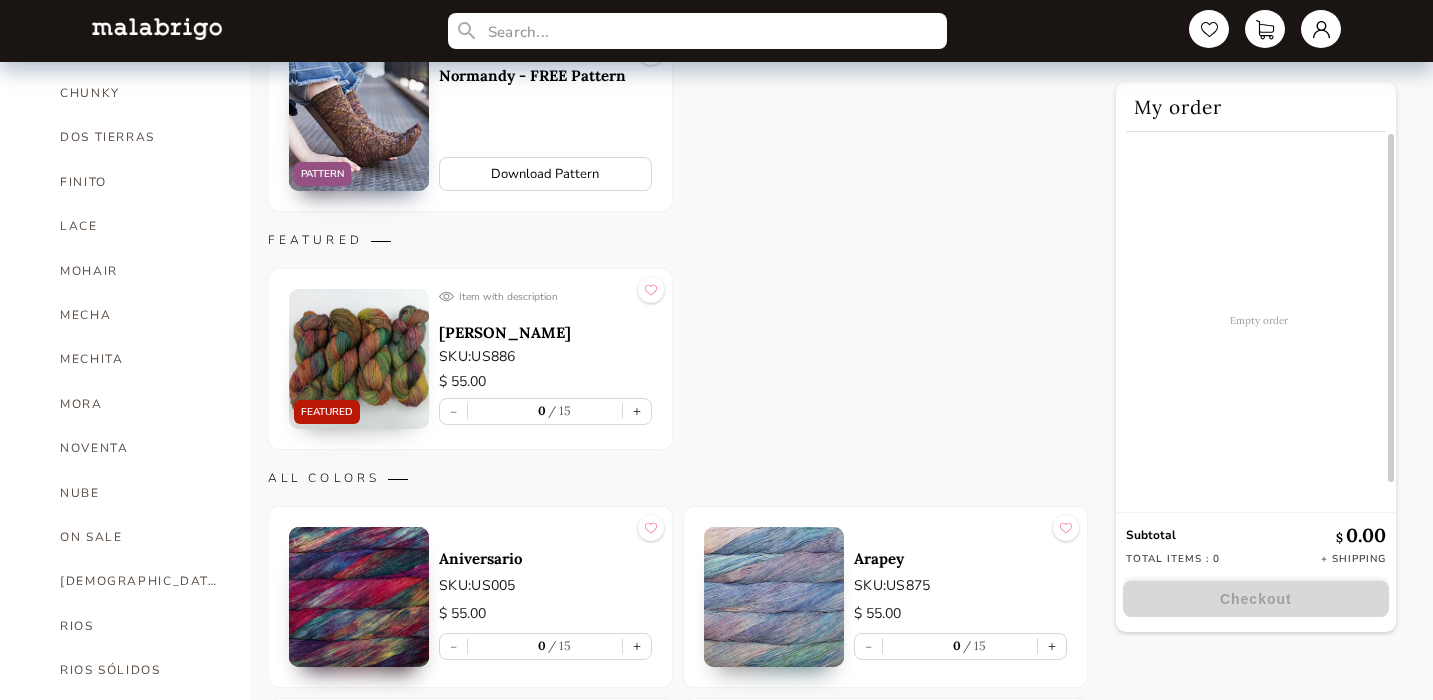 scroll, scrollTop: 0, scrollLeft: 0, axis: both 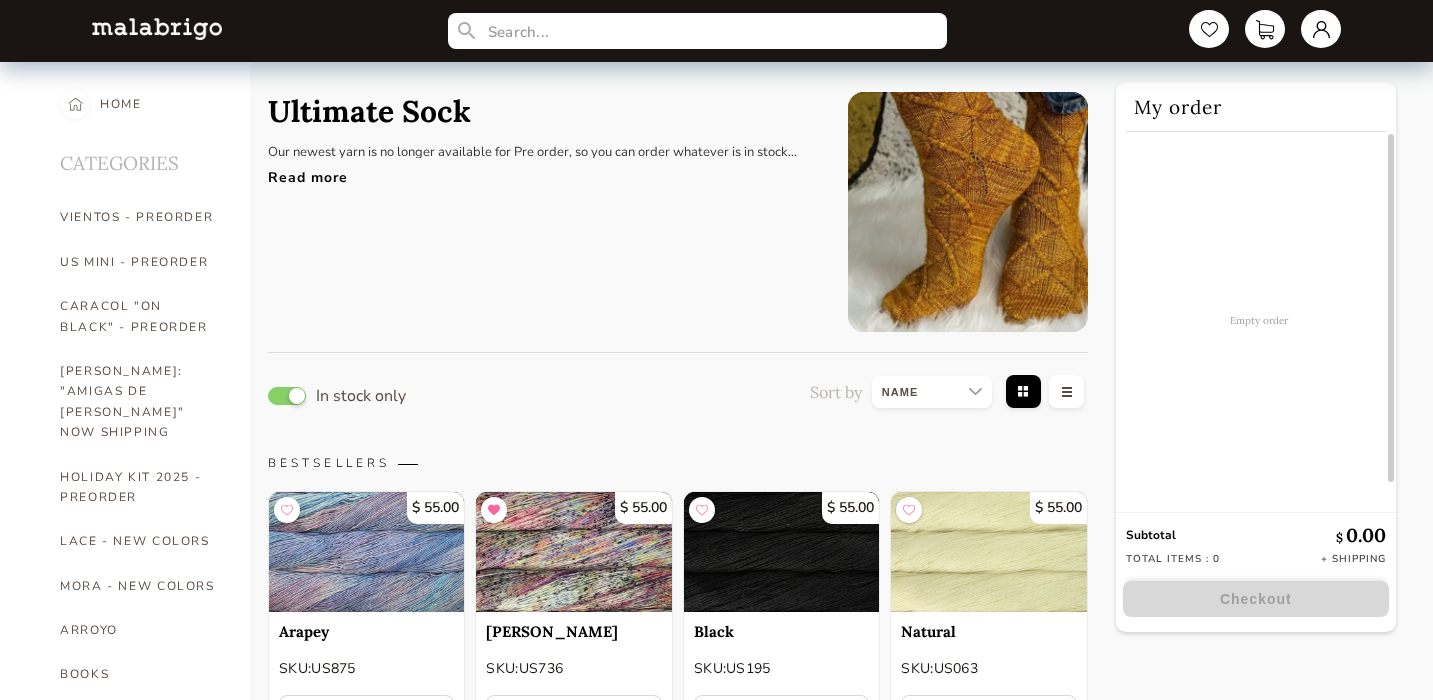 click on "Read more" at bounding box center (543, 172) 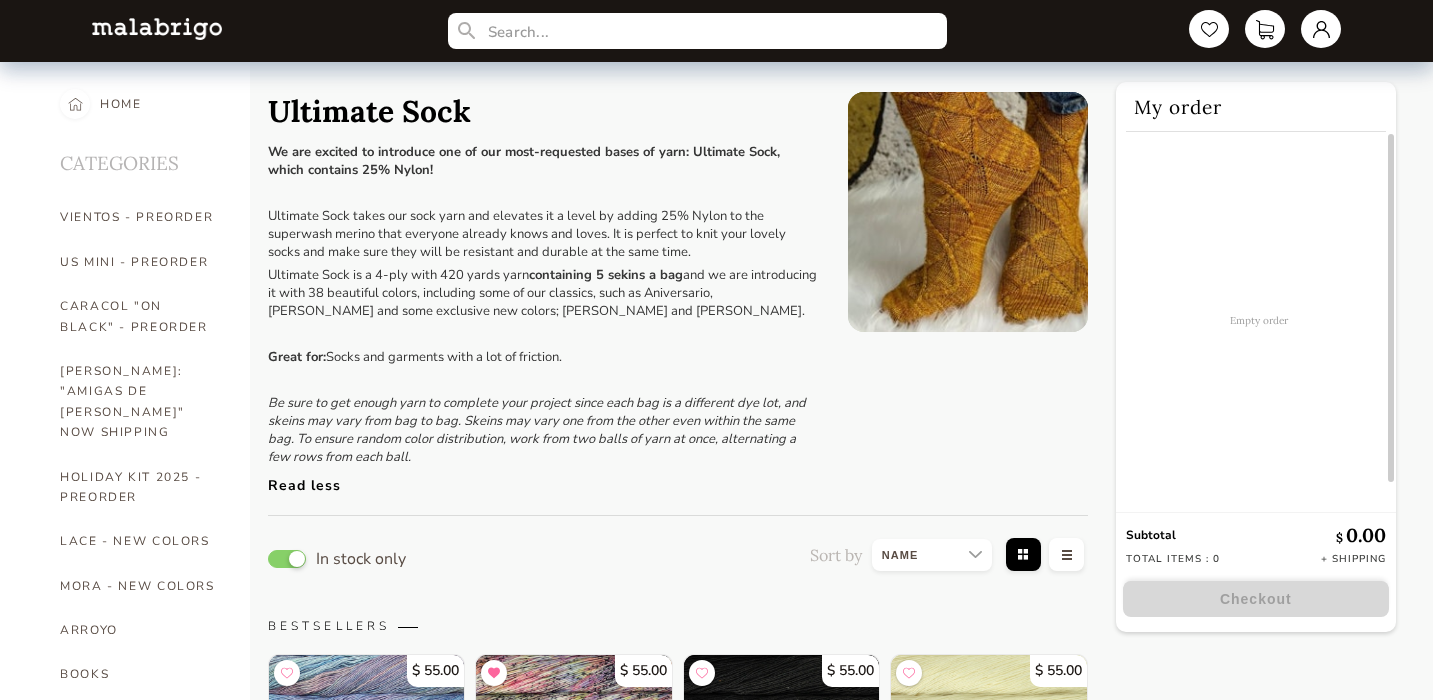 click on "My order Empty order Subtotal $   0.00 Total items : 0 + Shipping Checkout" at bounding box center (1256, 357) 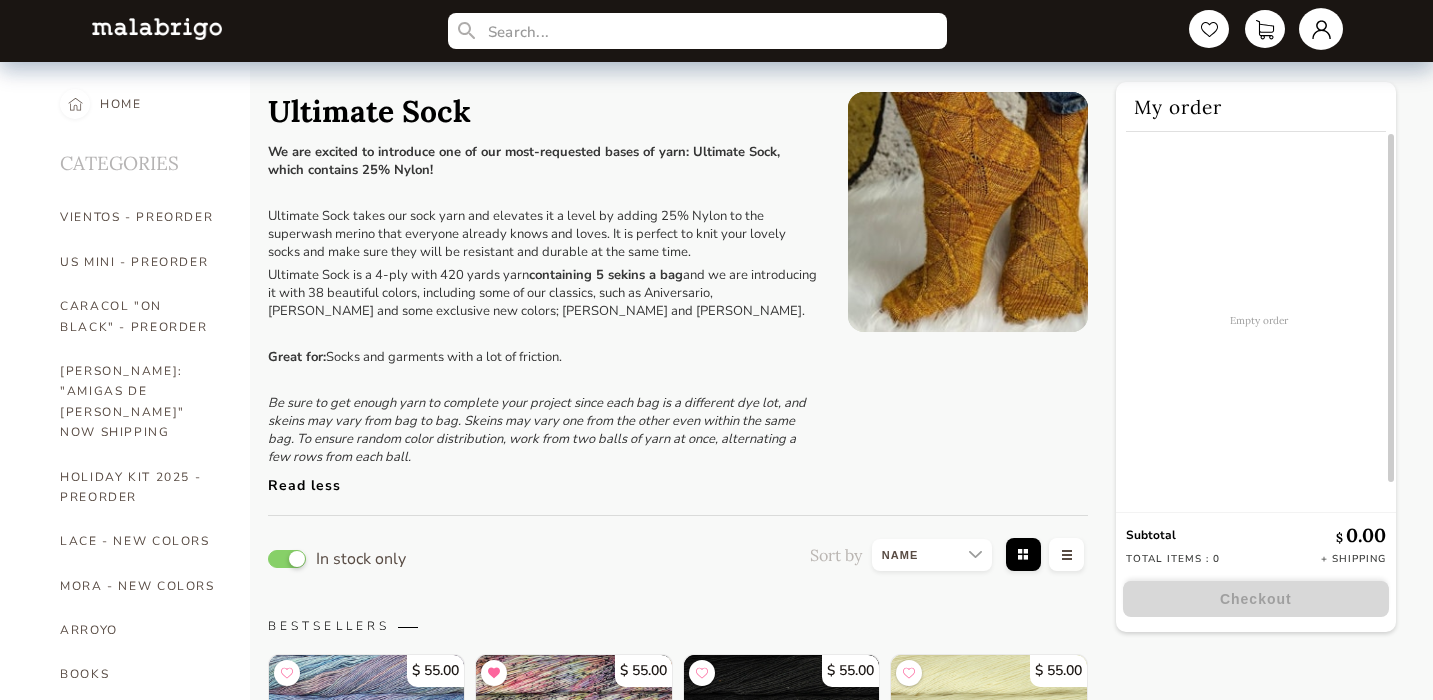 click at bounding box center (1321, 29) 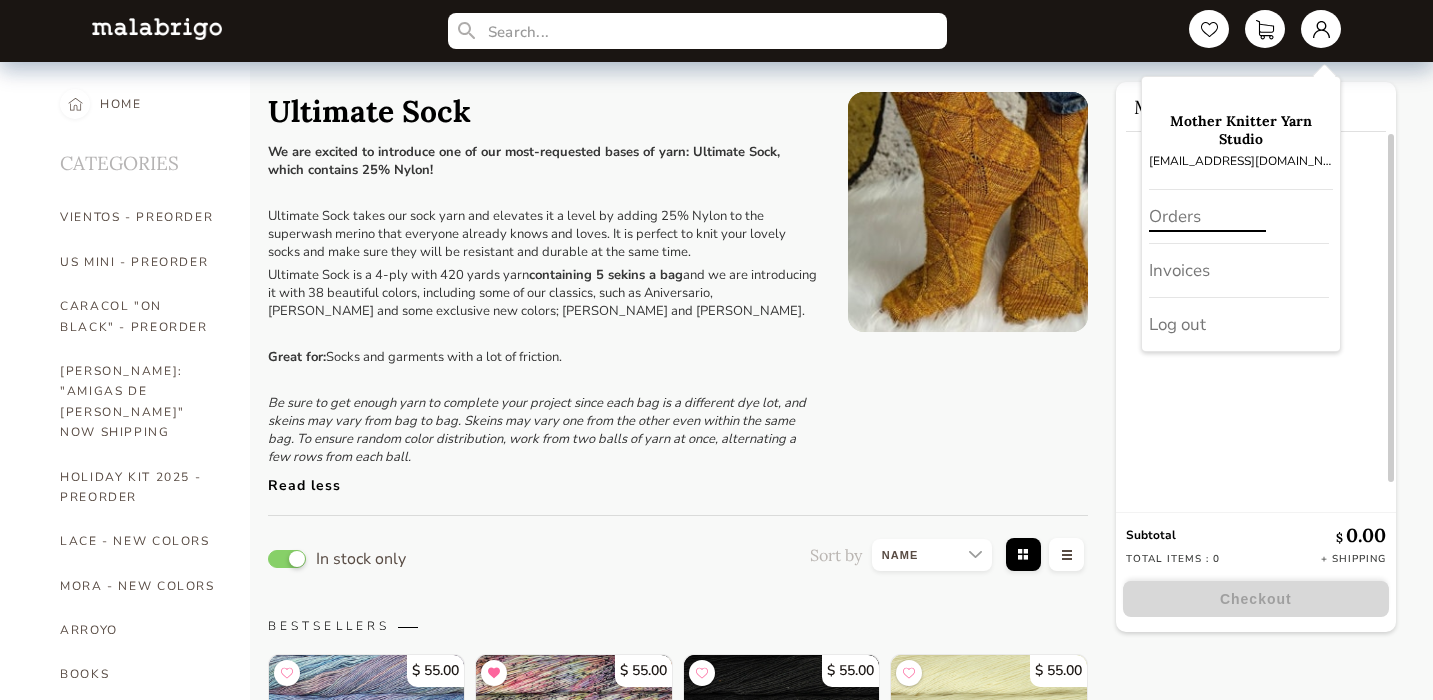 click on "Orders" at bounding box center (1239, 217) 